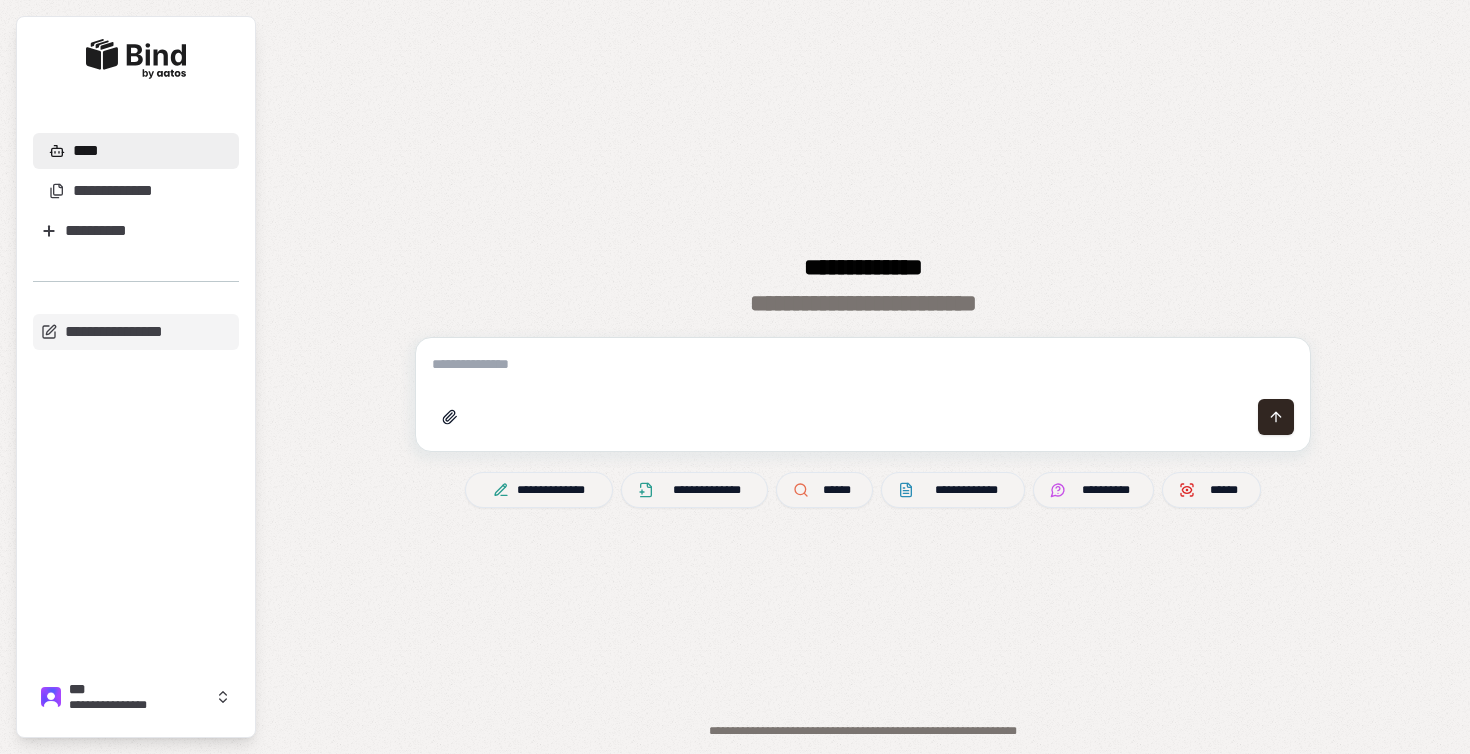 scroll, scrollTop: 0, scrollLeft: 0, axis: both 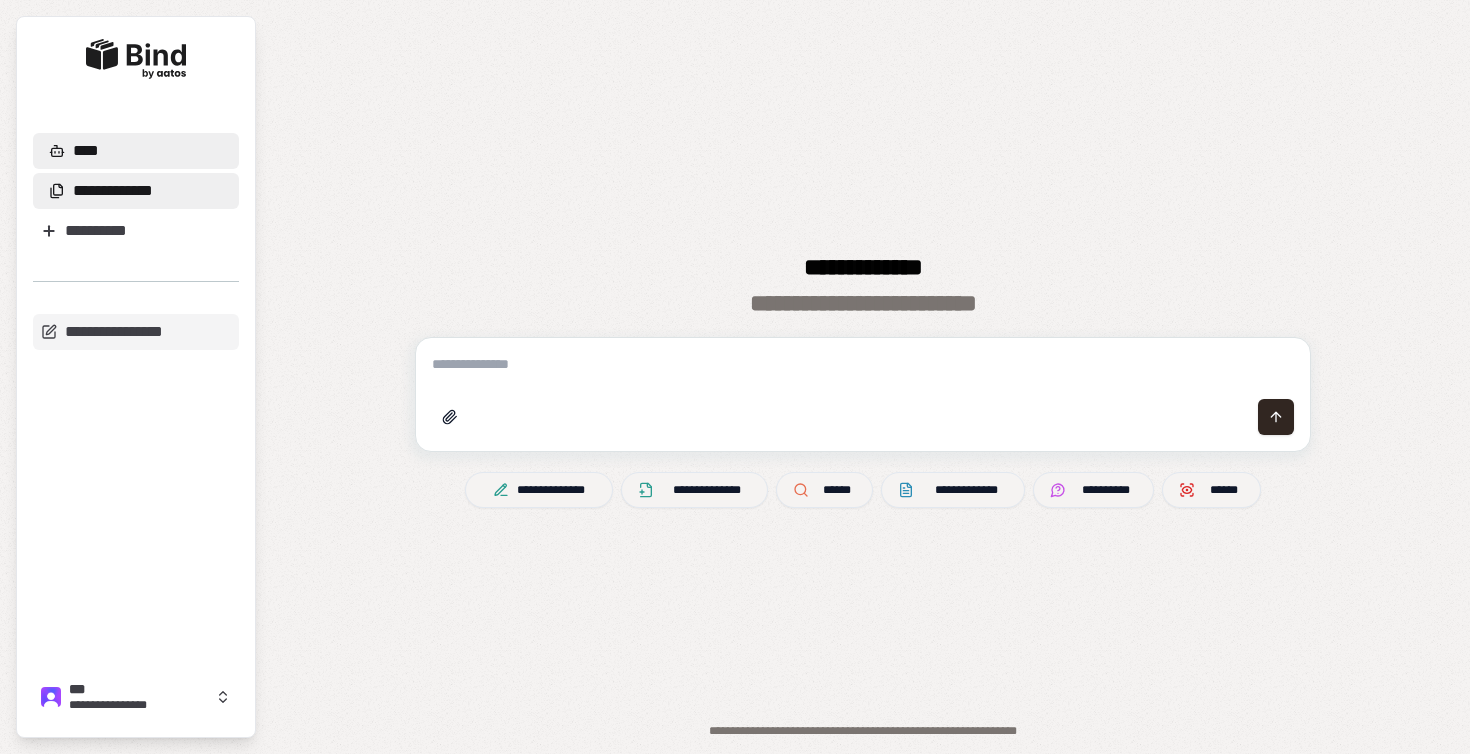 click on "**********" at bounding box center (136, 191) 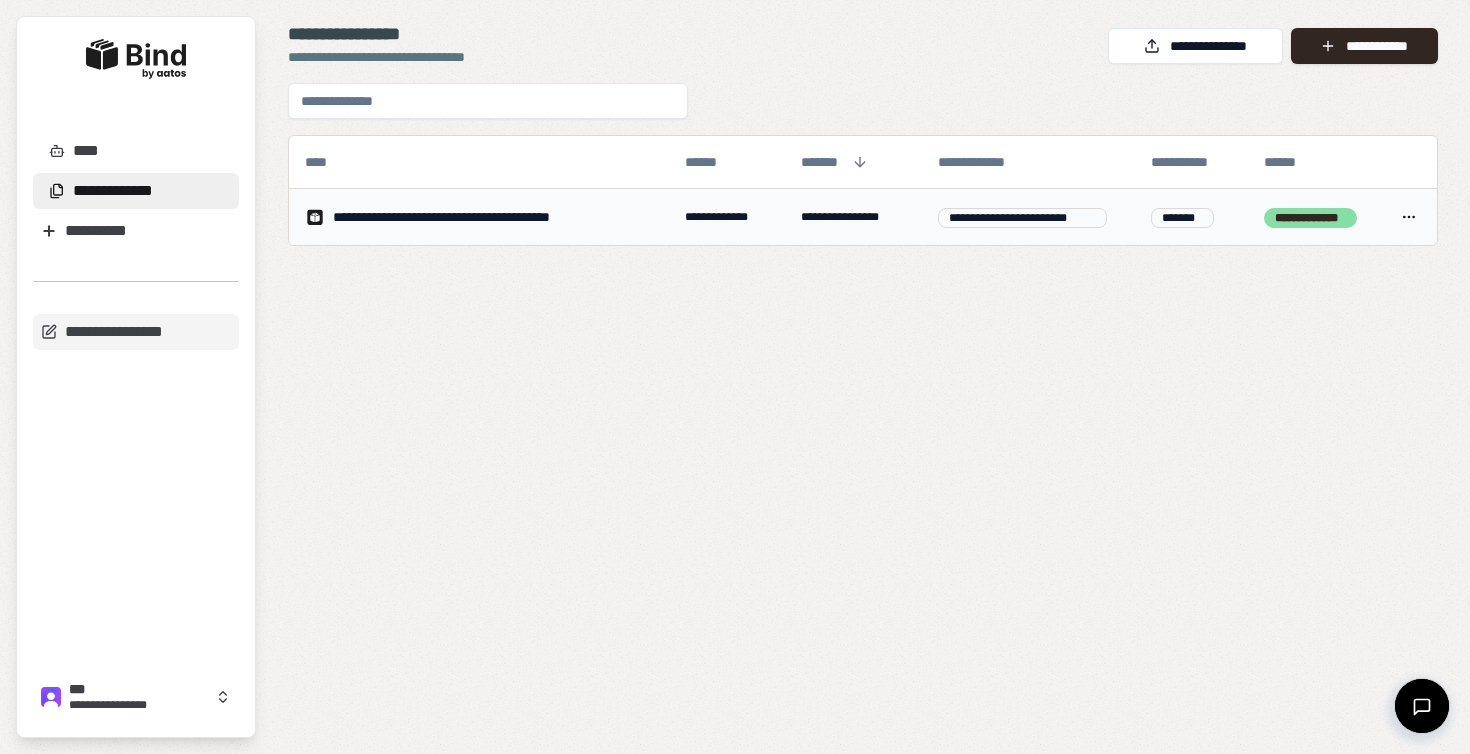click on "**********" at bounding box center (482, 217) 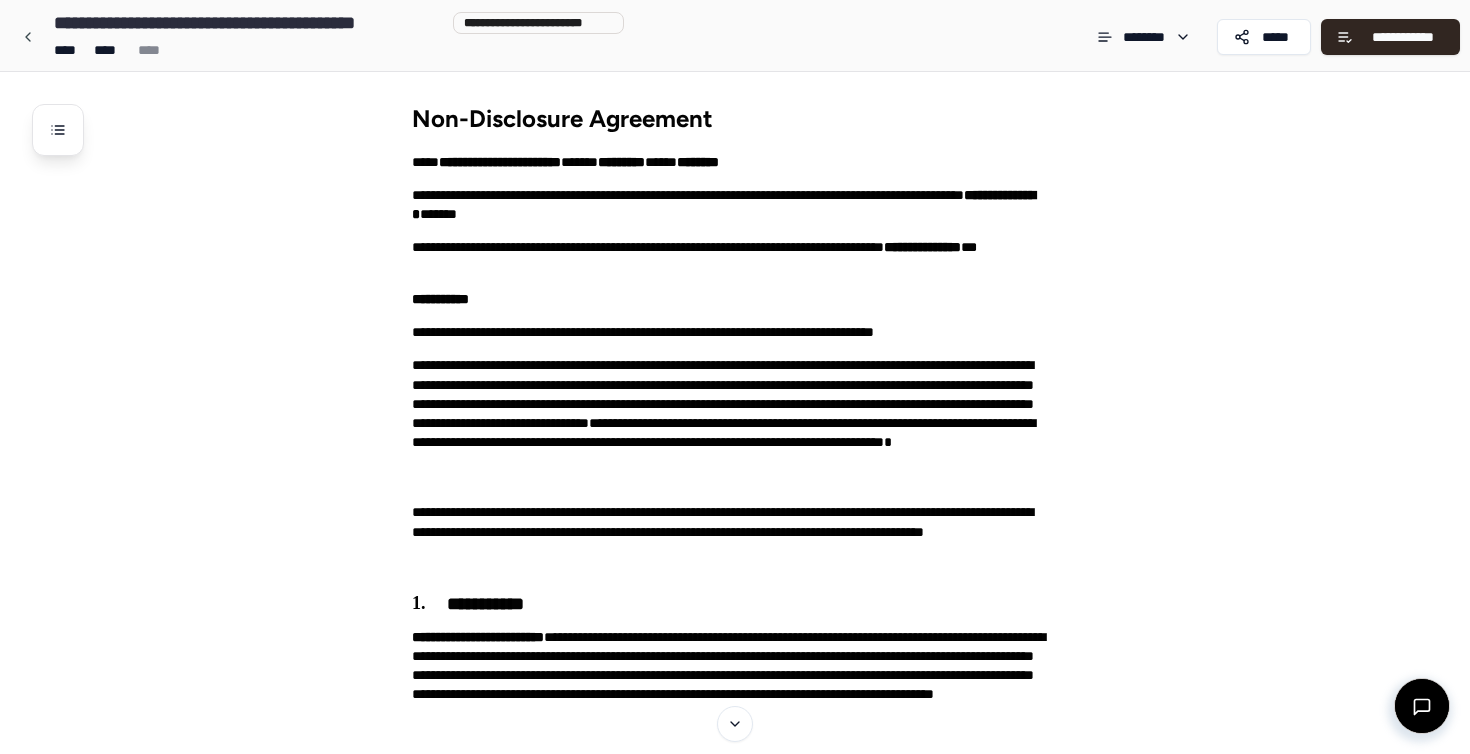 scroll, scrollTop: 0, scrollLeft: 0, axis: both 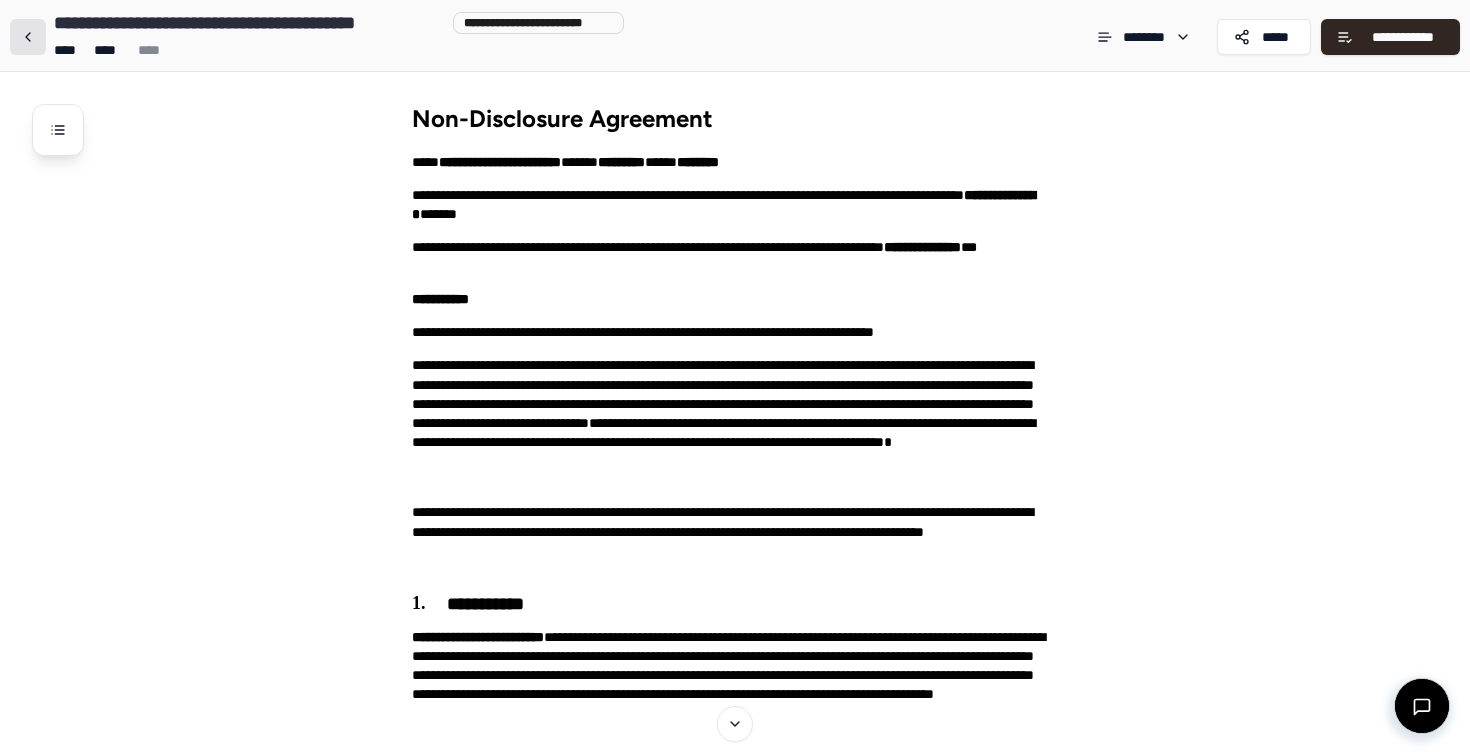 click at bounding box center [28, 37] 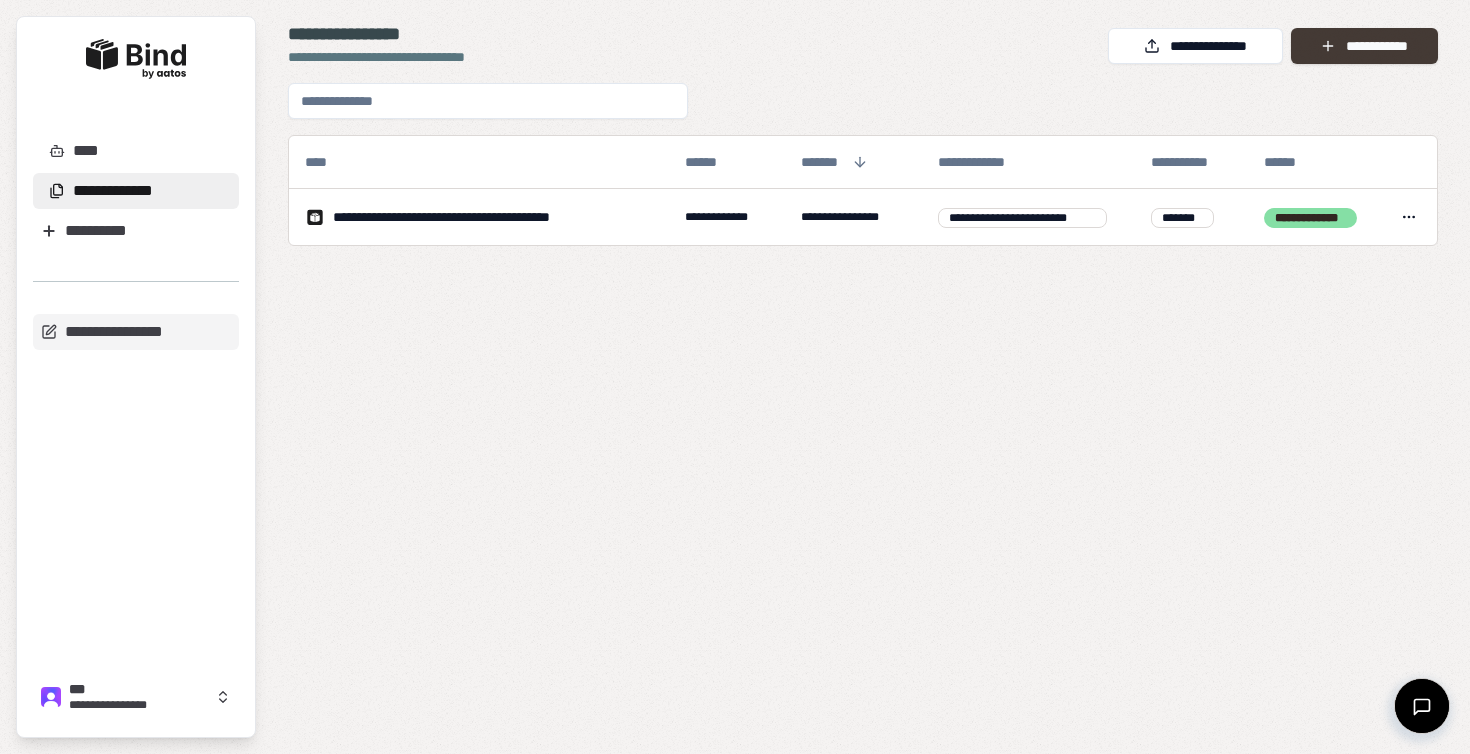 click on "**********" at bounding box center [1364, 46] 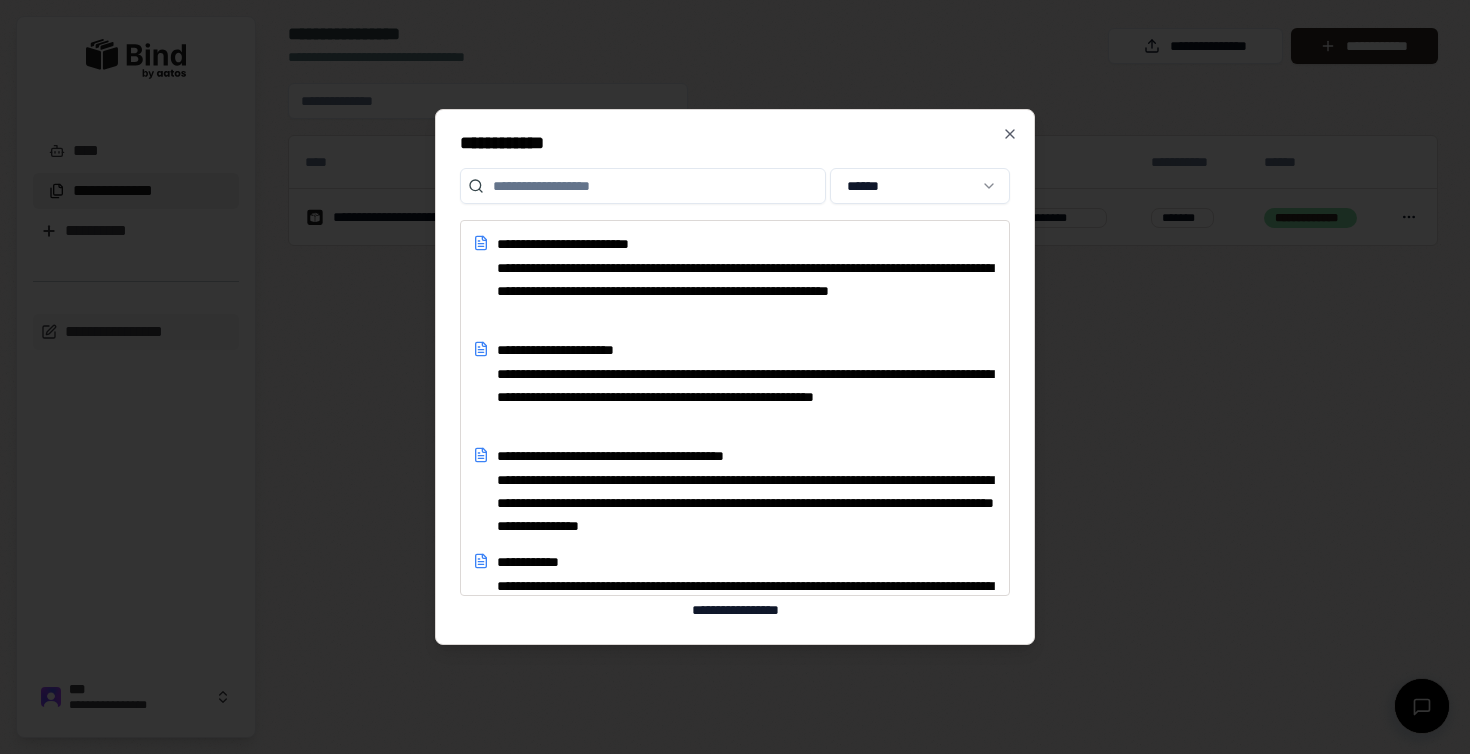 scroll, scrollTop: 0, scrollLeft: 0, axis: both 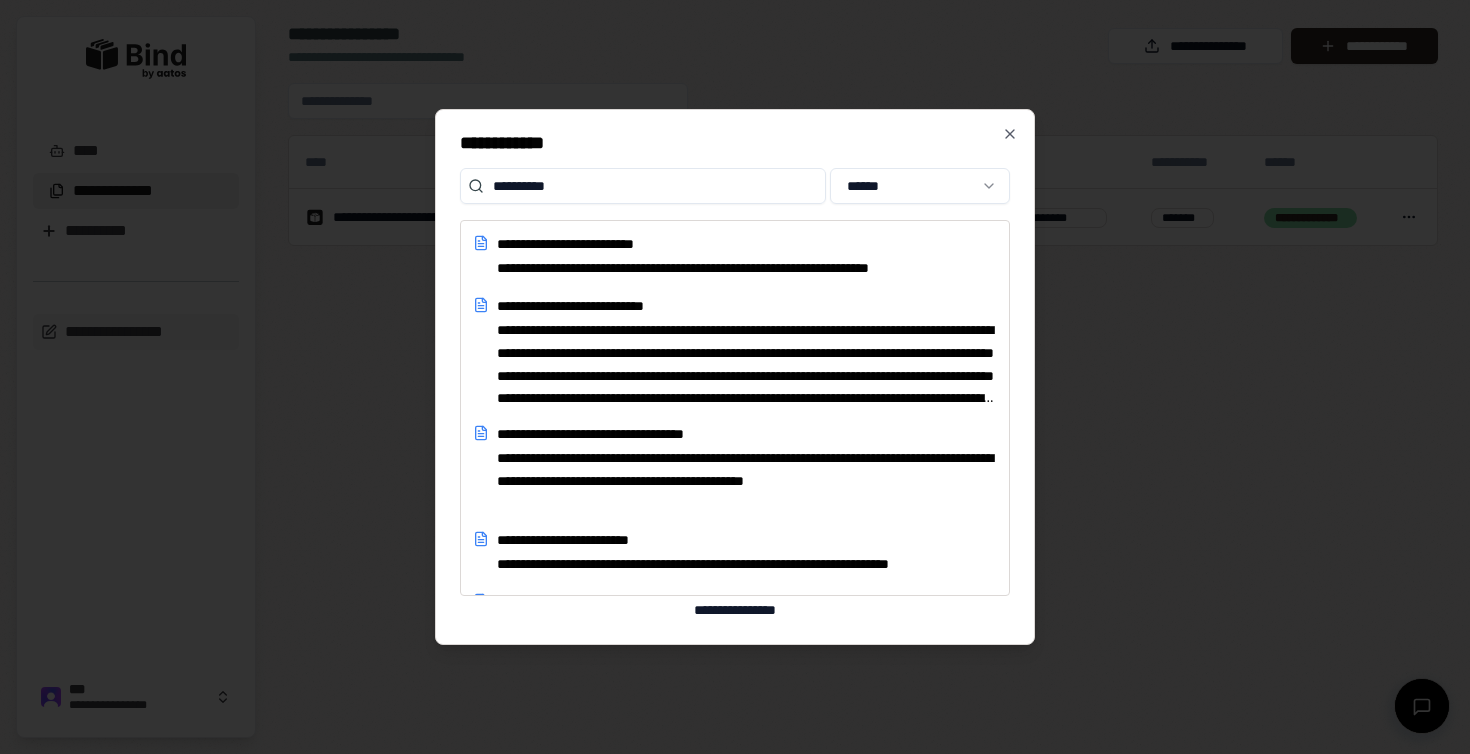 type on "**********" 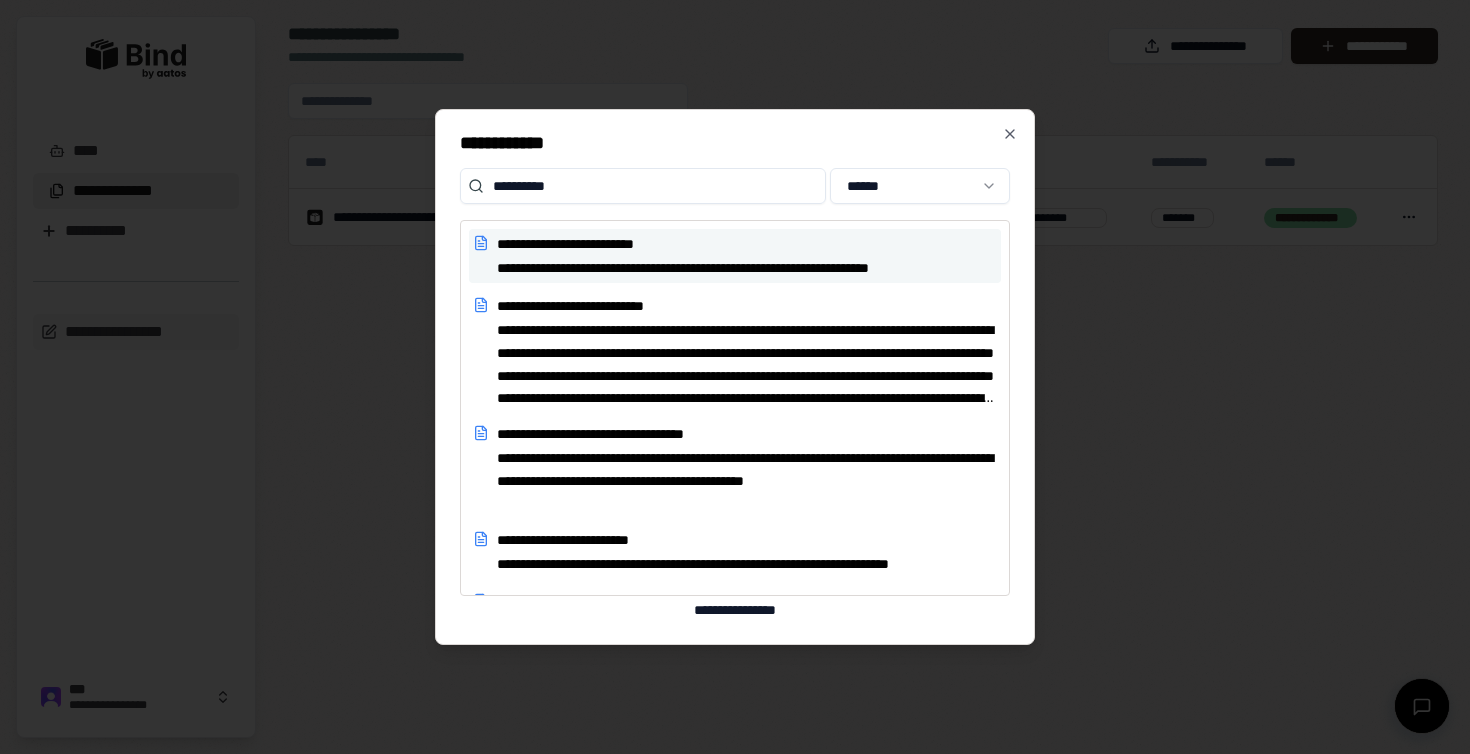 drag, startPoint x: 600, startPoint y: 191, endPoint x: 608, endPoint y: 252, distance: 61.522354 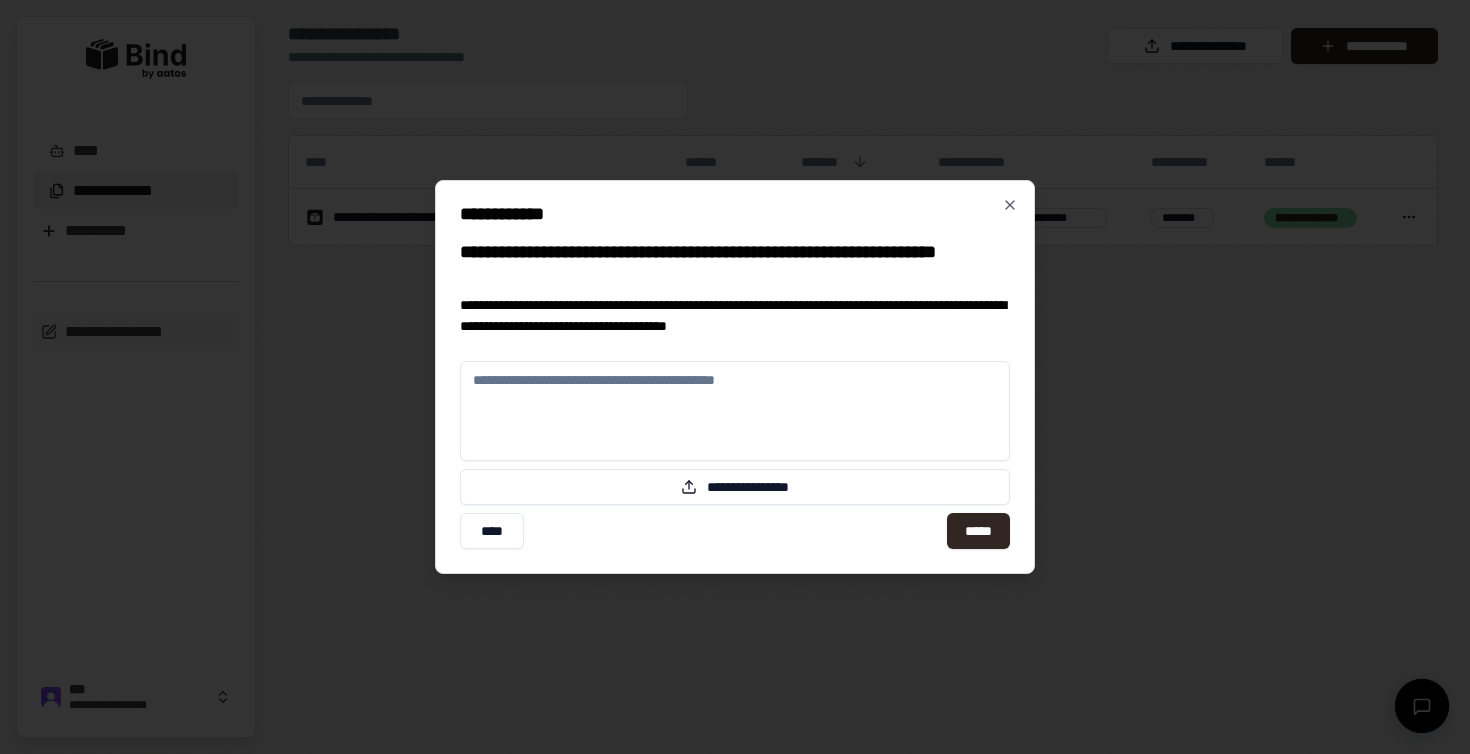 click at bounding box center (735, 411) 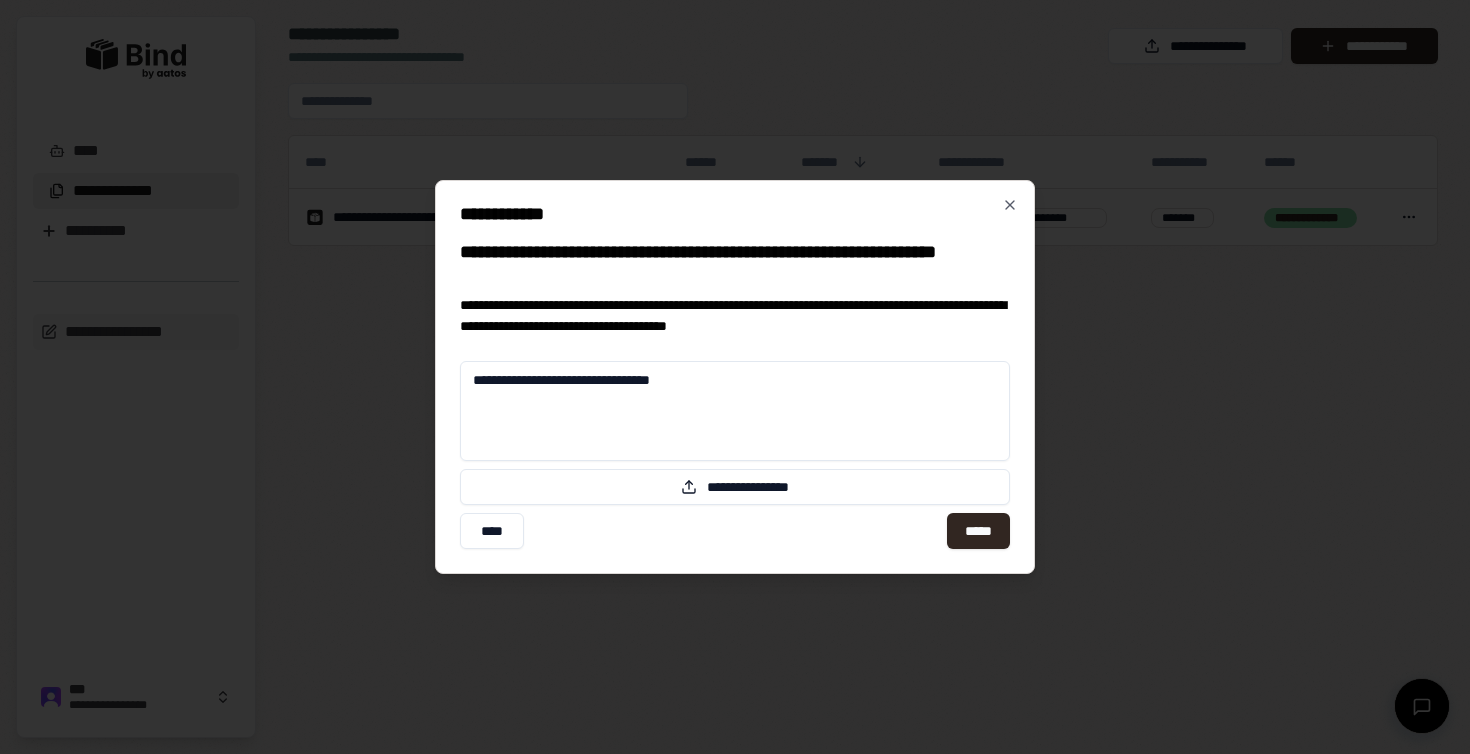 drag, startPoint x: 725, startPoint y: 389, endPoint x: 480, endPoint y: 389, distance: 245 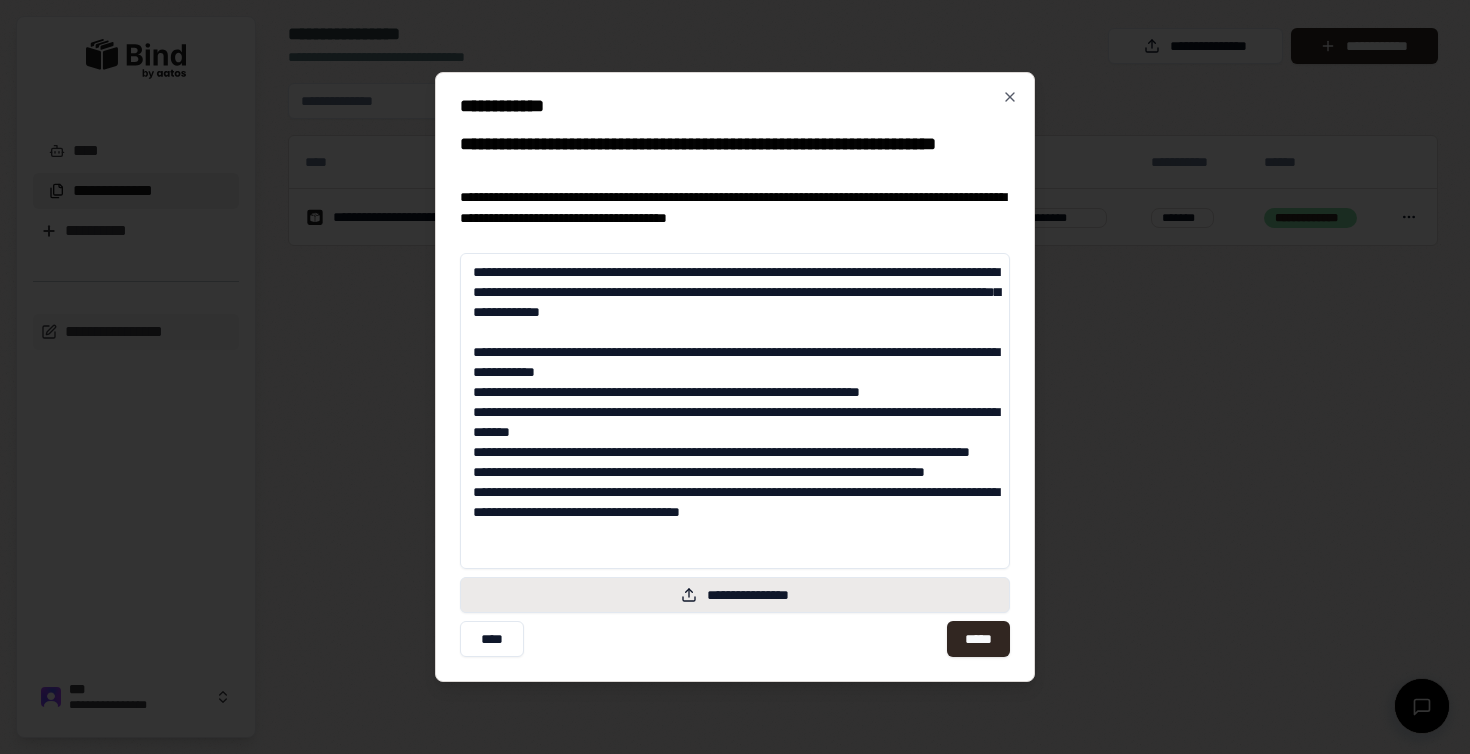 scroll, scrollTop: 2, scrollLeft: 0, axis: vertical 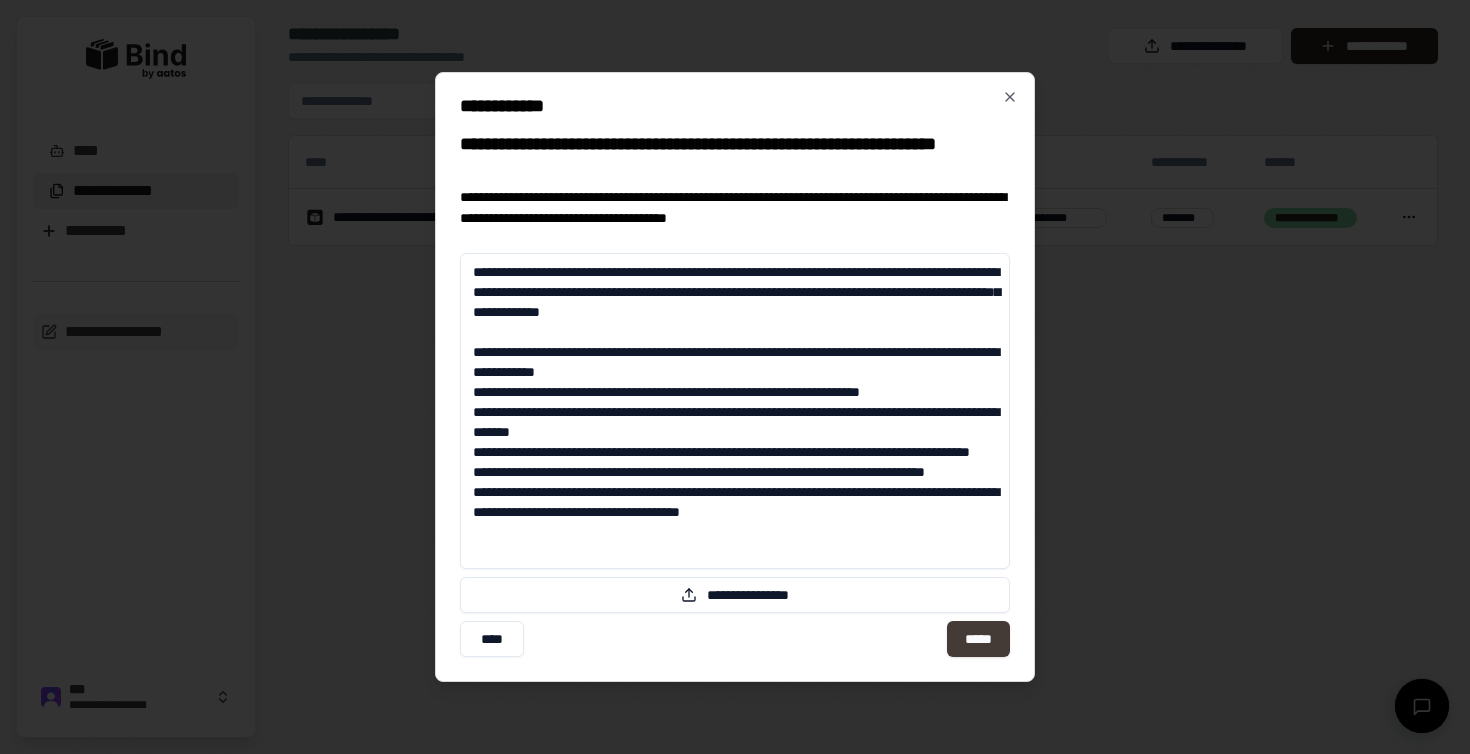 click on "*****" at bounding box center (978, 639) 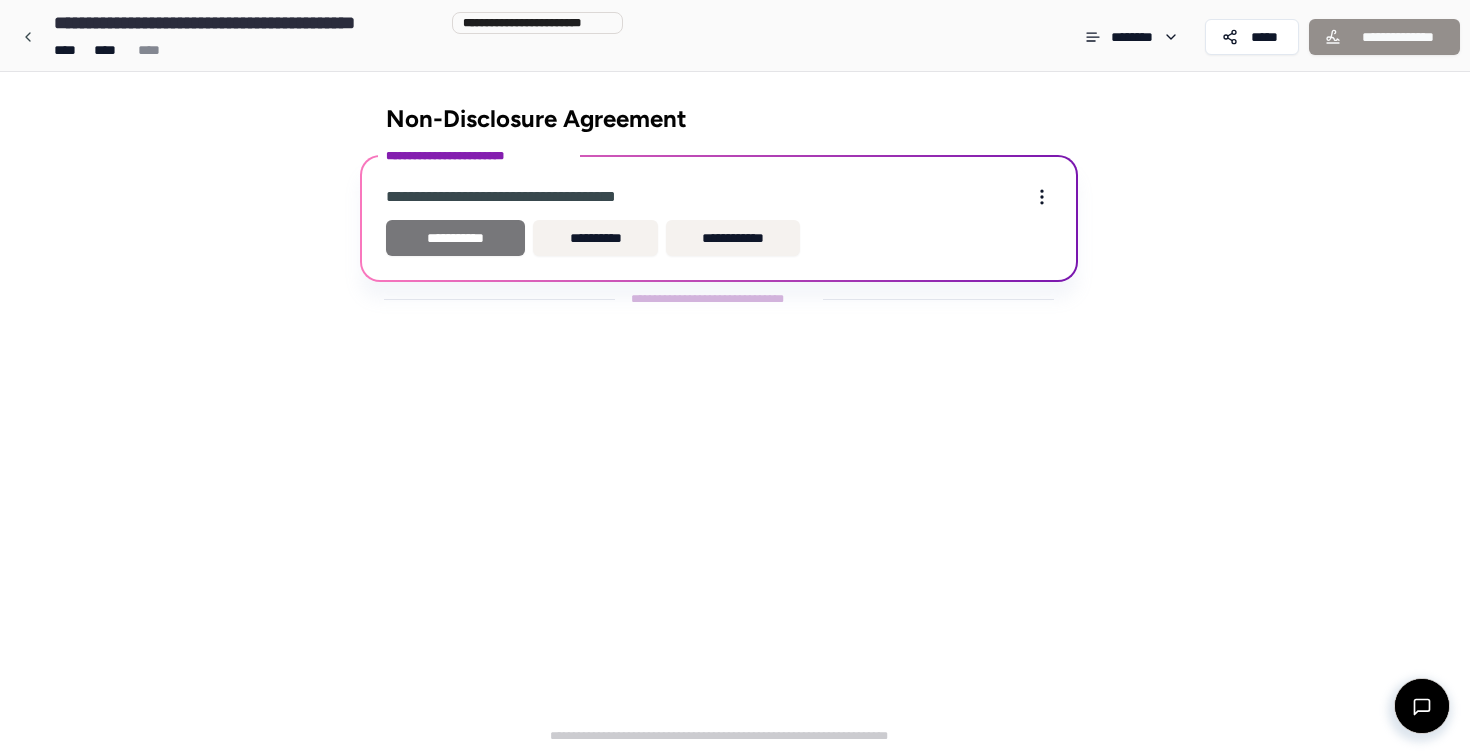 click on "**********" at bounding box center (455, 238) 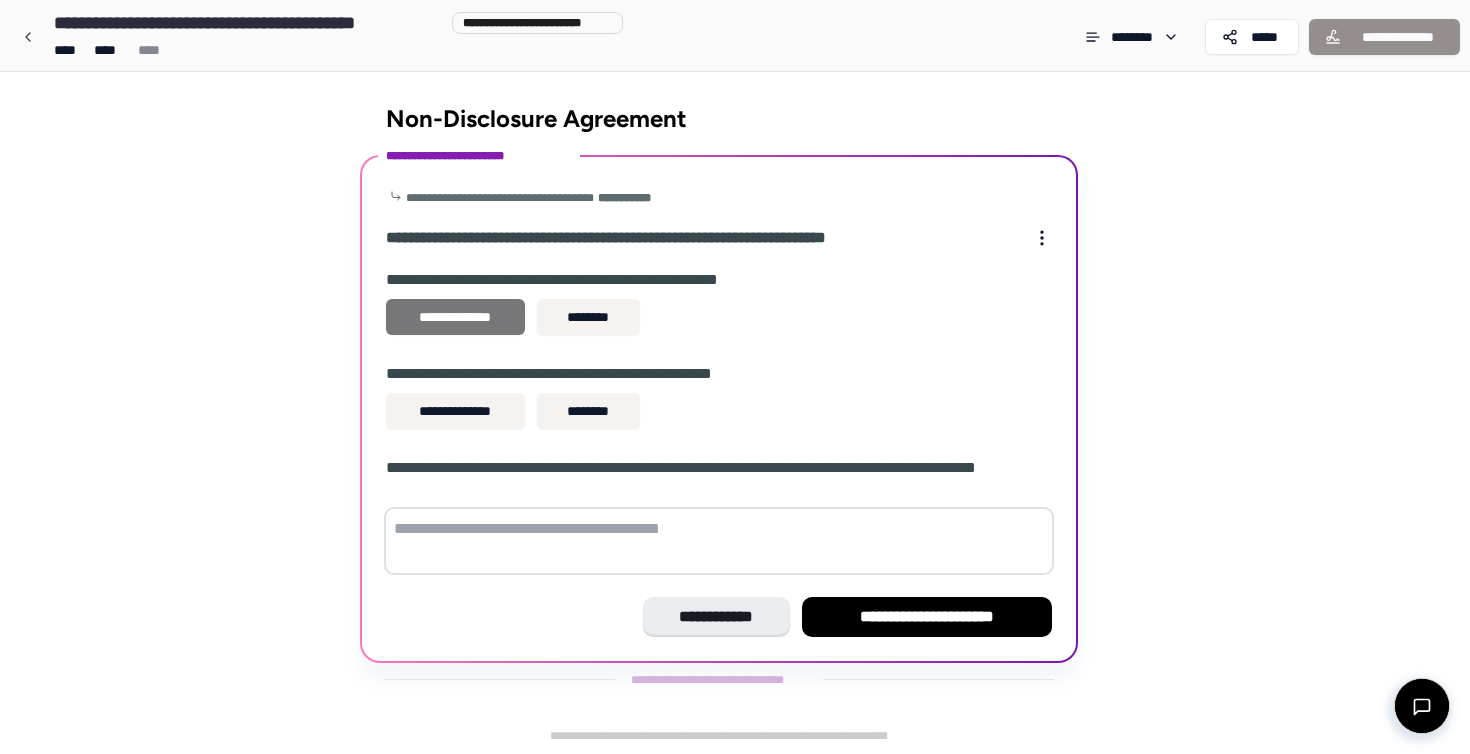 click on "**********" at bounding box center [455, 317] 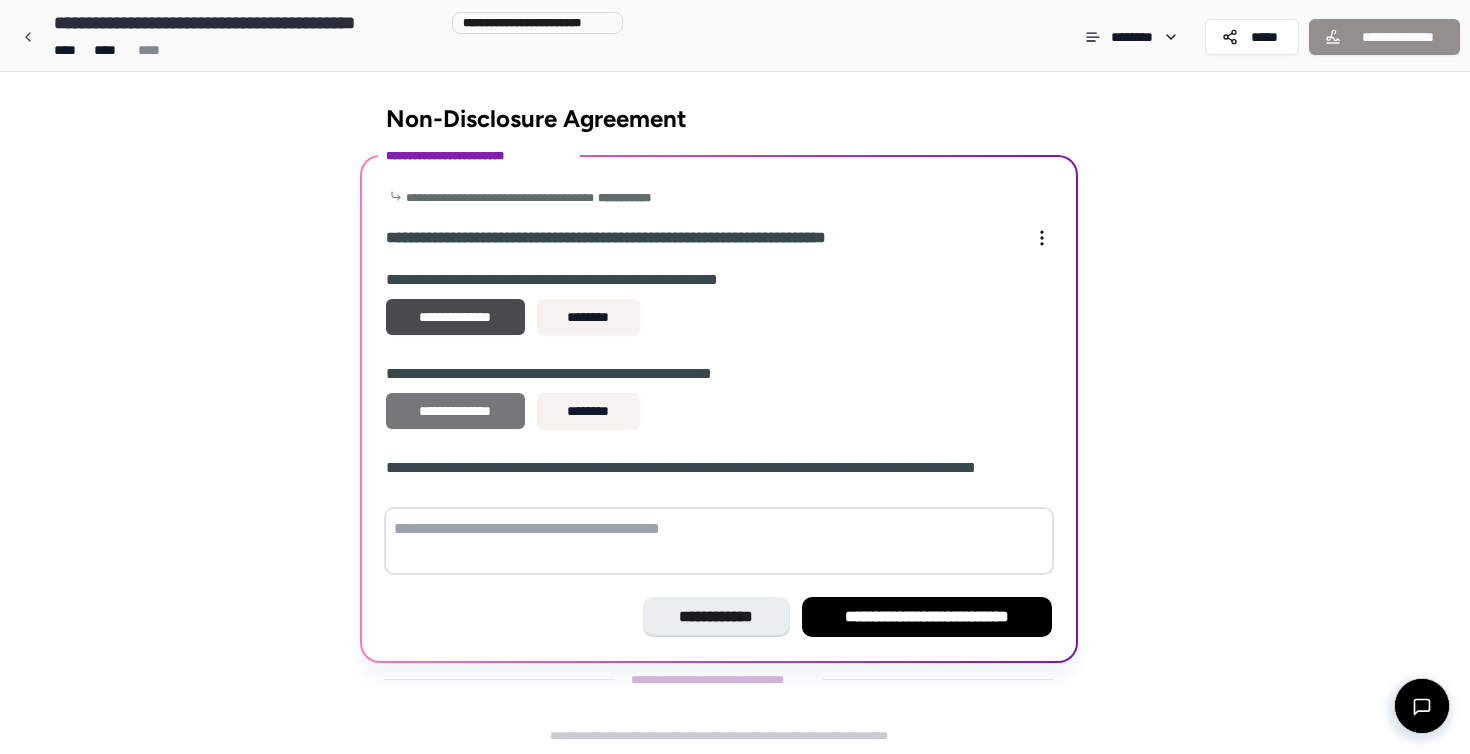 click on "**********" at bounding box center (455, 411) 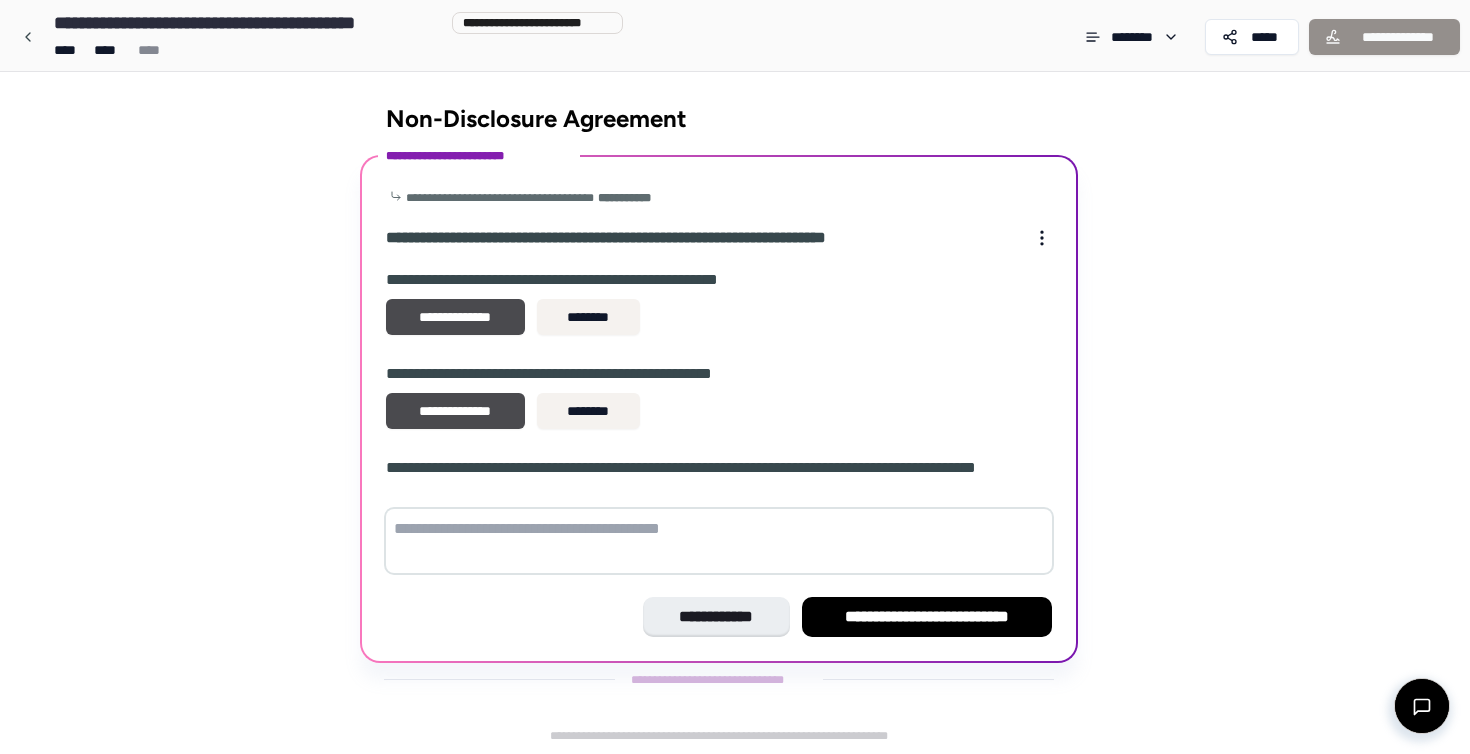 scroll, scrollTop: 0, scrollLeft: 0, axis: both 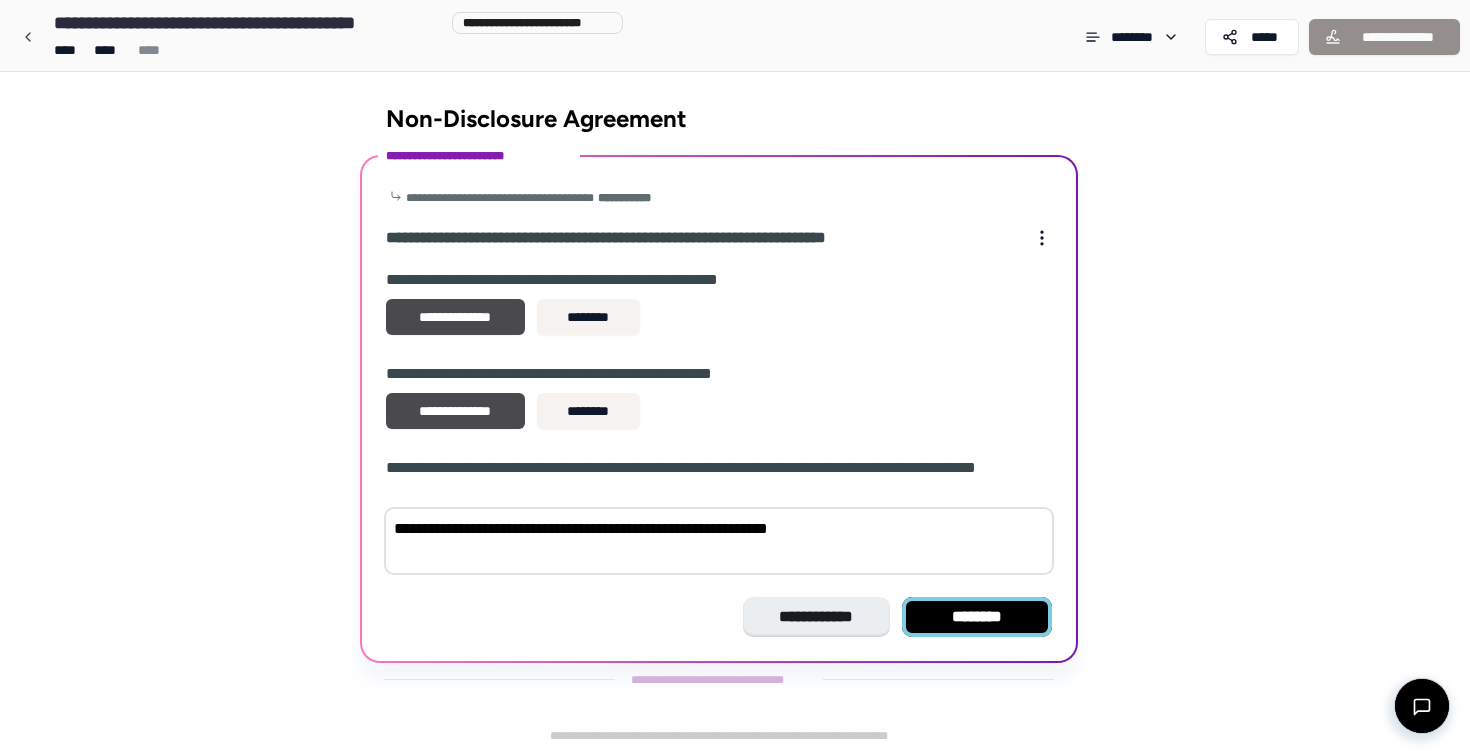type on "**********" 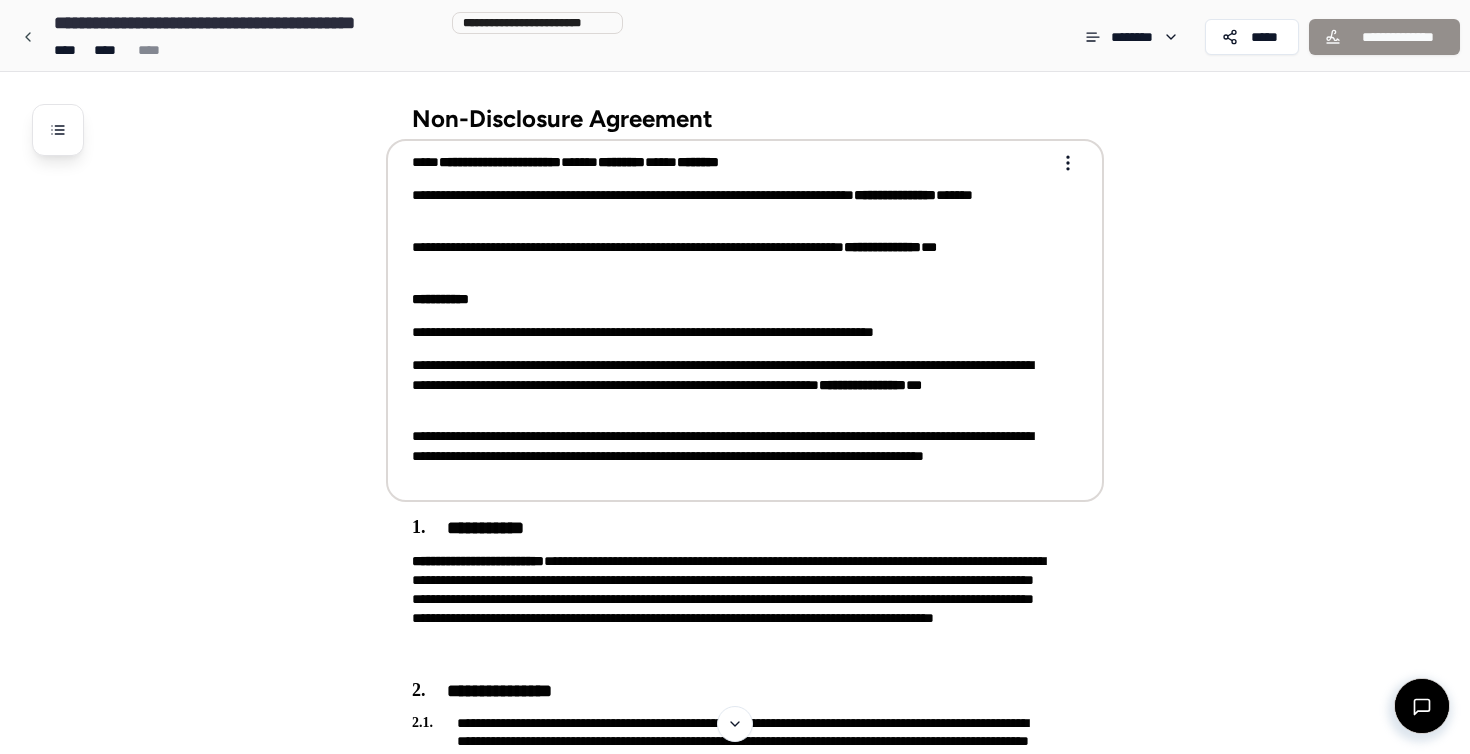 scroll, scrollTop: 0, scrollLeft: 0, axis: both 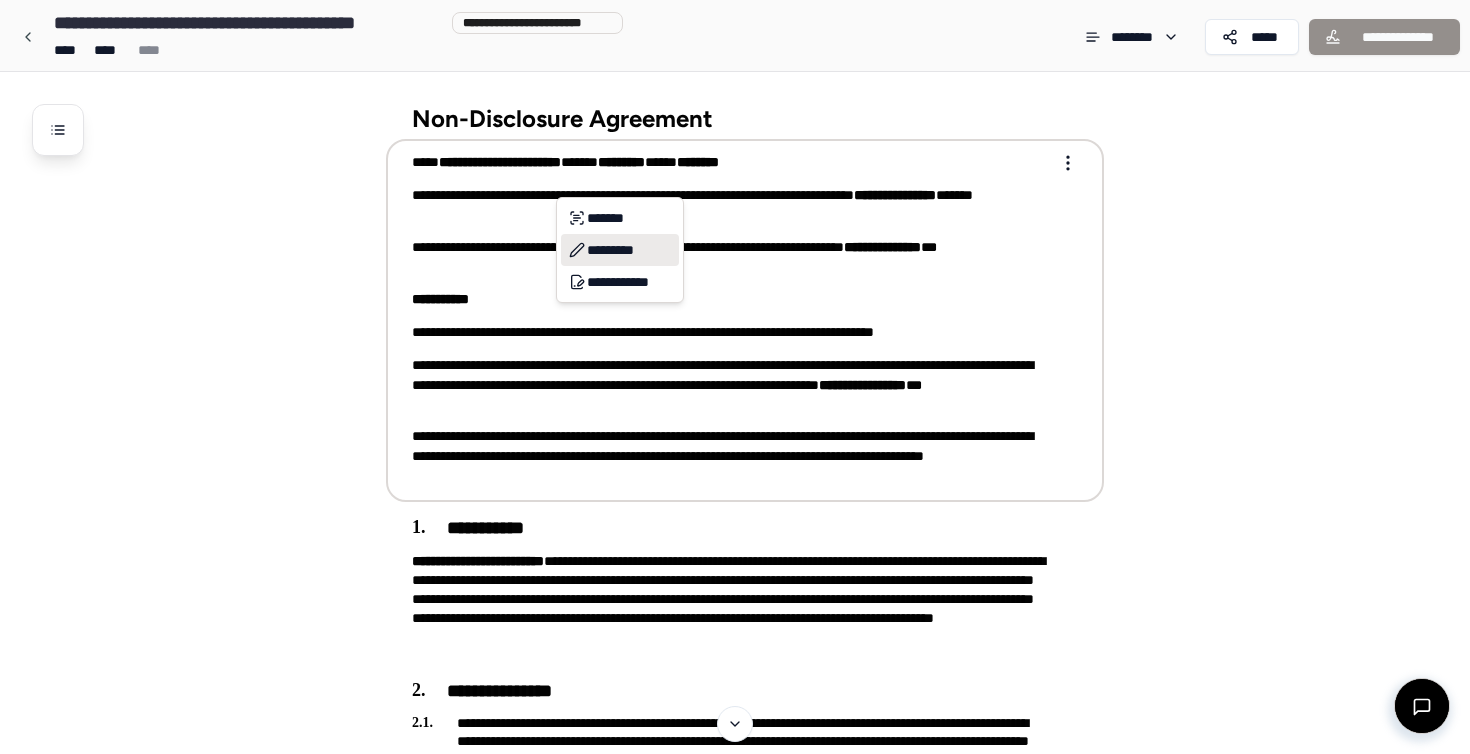 click on "*********" at bounding box center [620, 250] 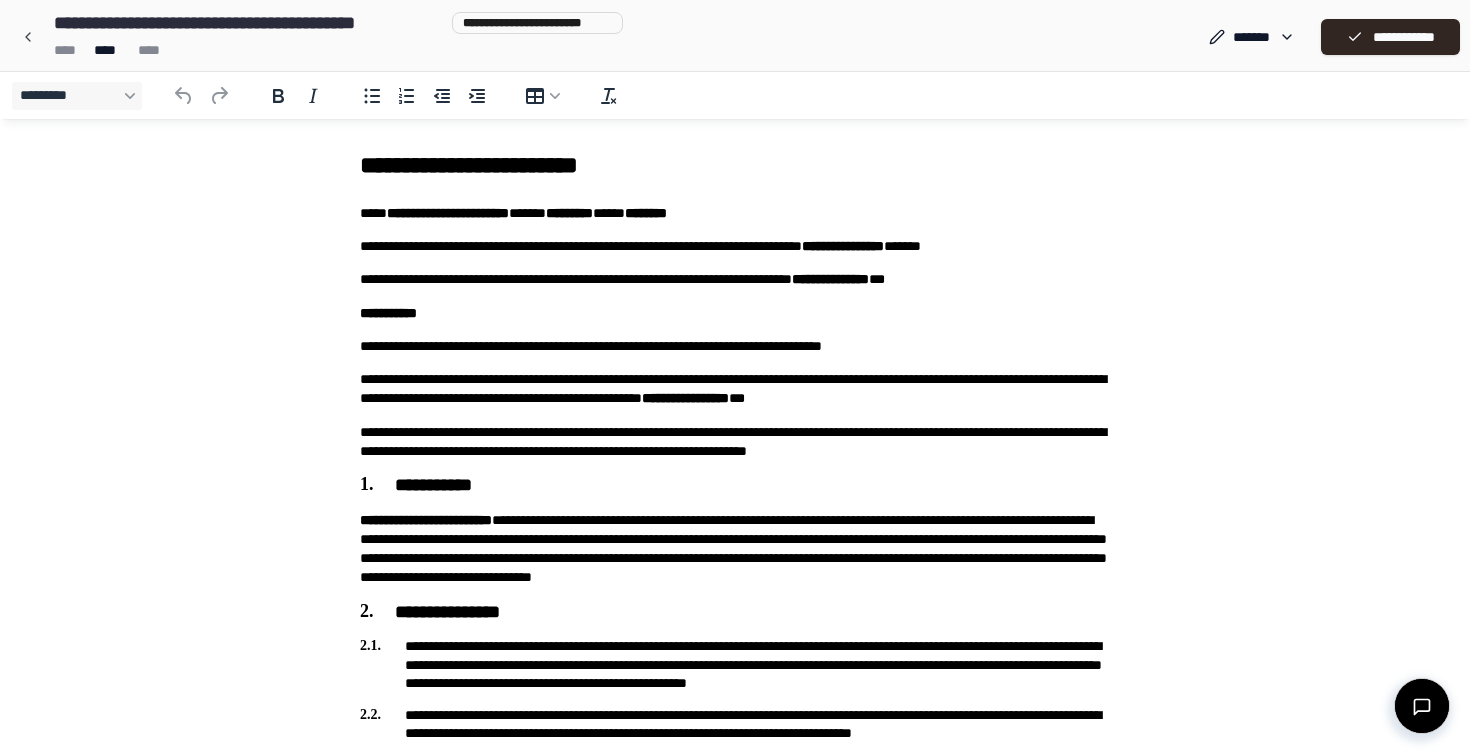 scroll, scrollTop: 0, scrollLeft: 0, axis: both 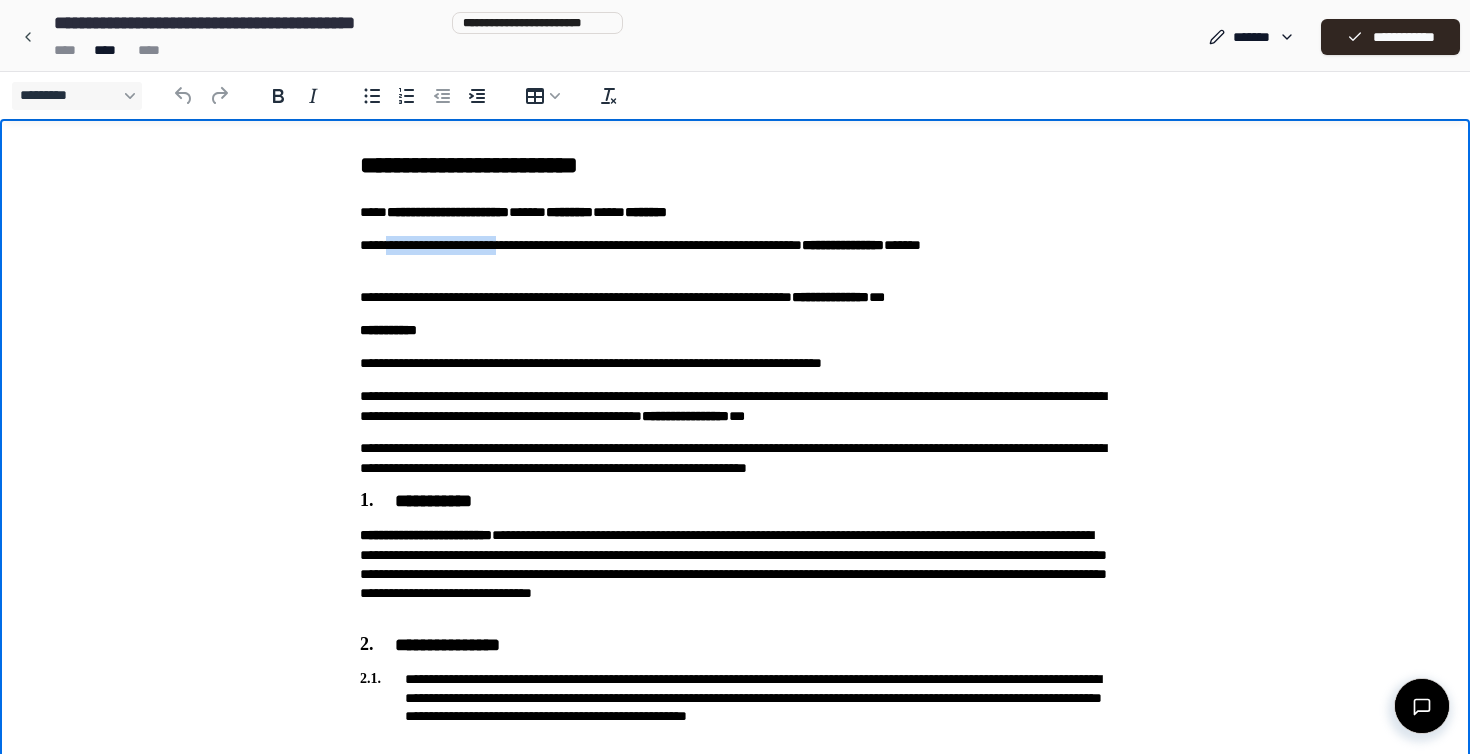 drag, startPoint x: 567, startPoint y: 249, endPoint x: 383, endPoint y: 242, distance: 184.1331 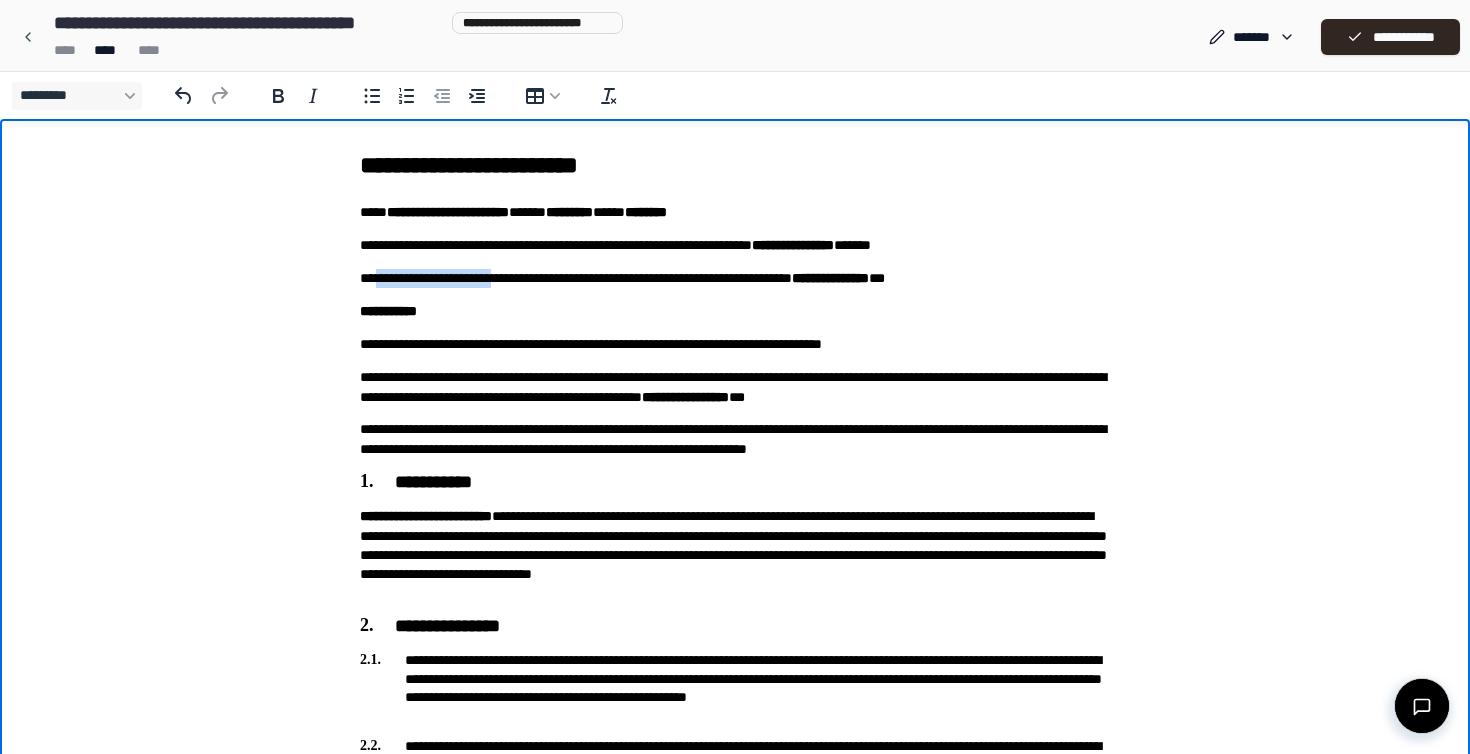 drag, startPoint x: 558, startPoint y: 275, endPoint x: 379, endPoint y: 273, distance: 179.01117 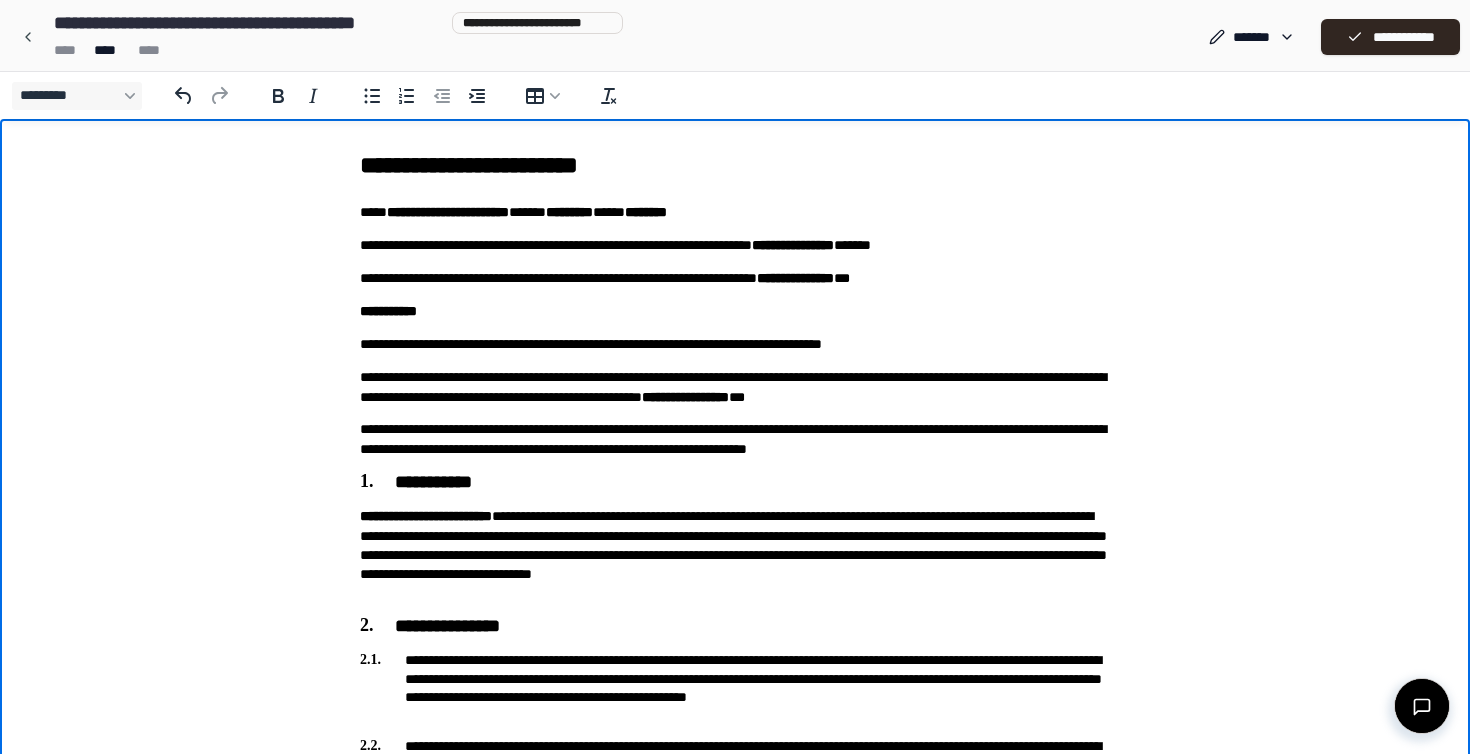click on "**********" at bounding box center [735, 278] 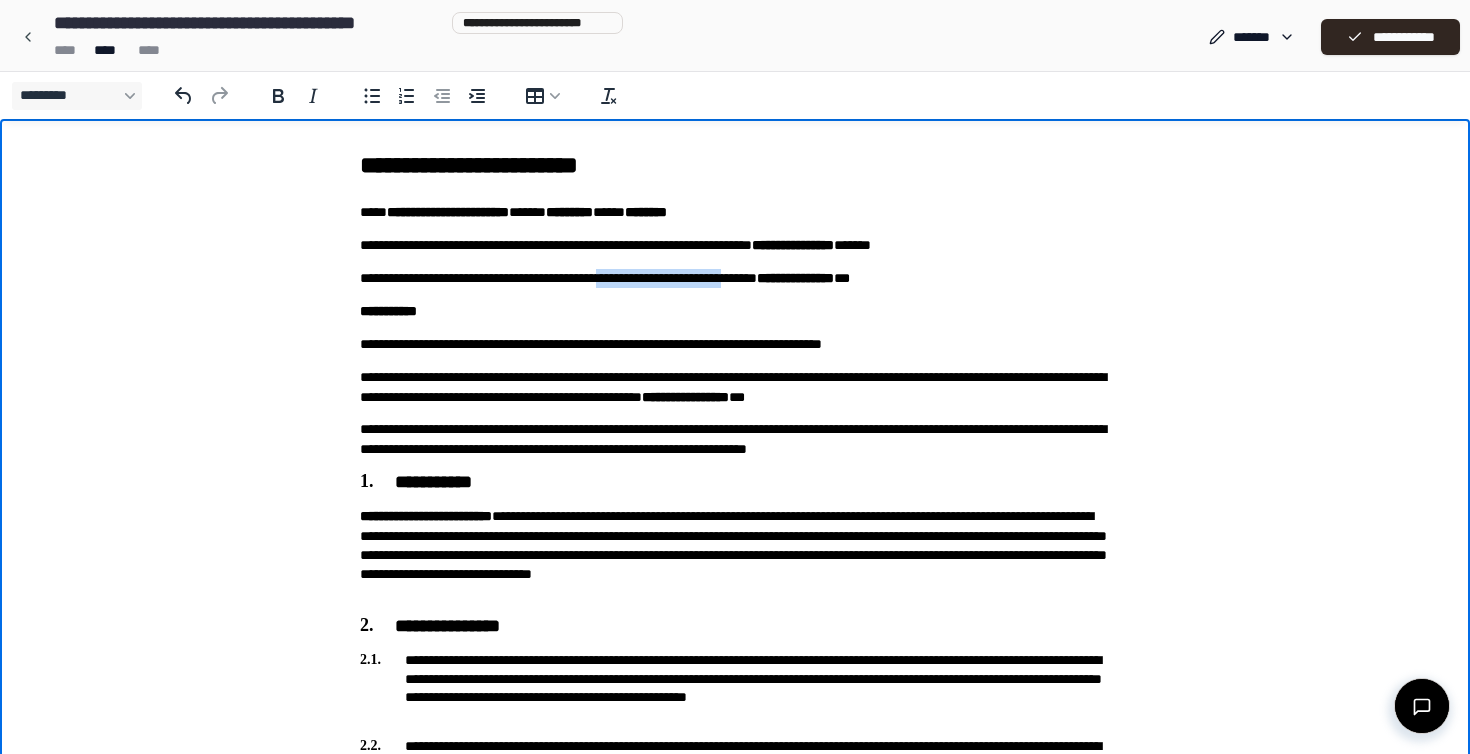drag, startPoint x: 839, startPoint y: 282, endPoint x: 636, endPoint y: 286, distance: 203.0394 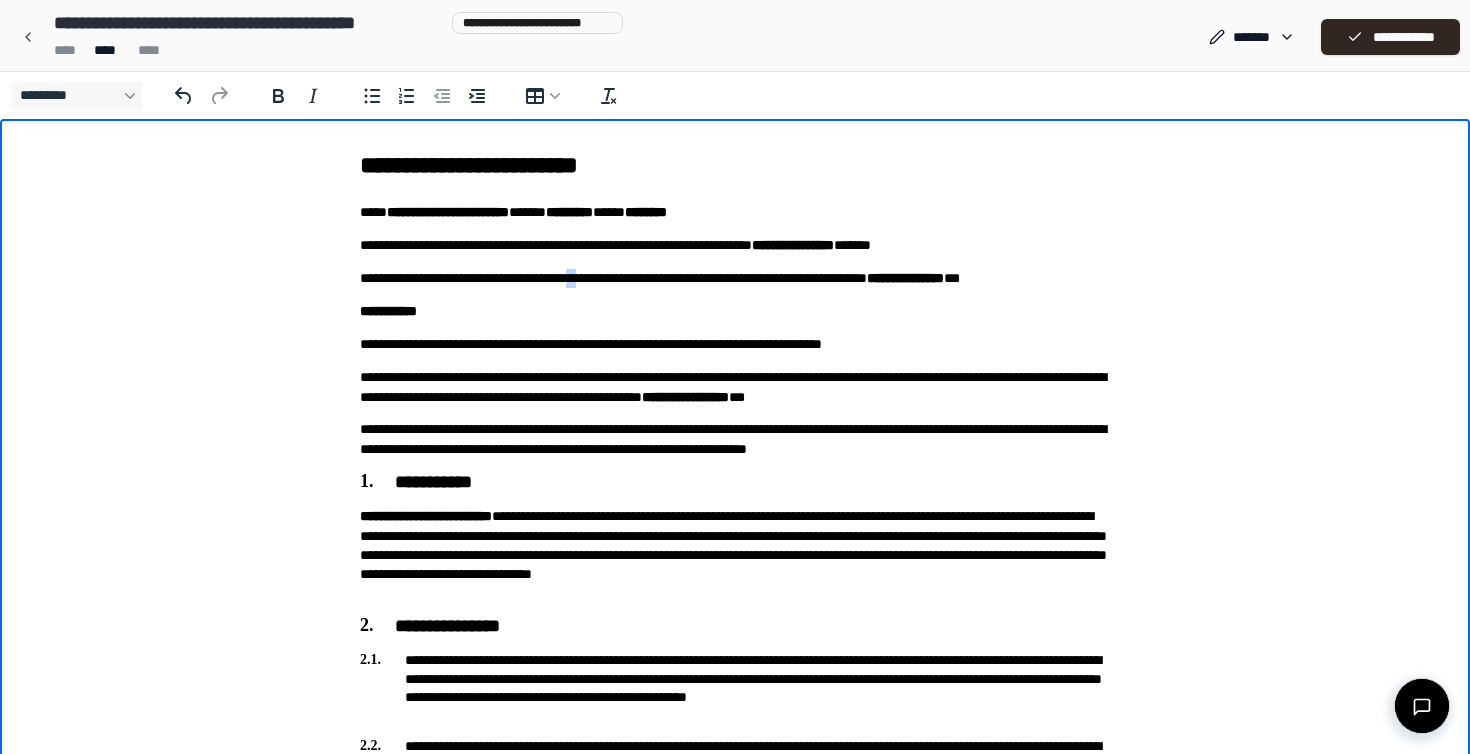 drag, startPoint x: 603, startPoint y: 283, endPoint x: 617, endPoint y: 283, distance: 14 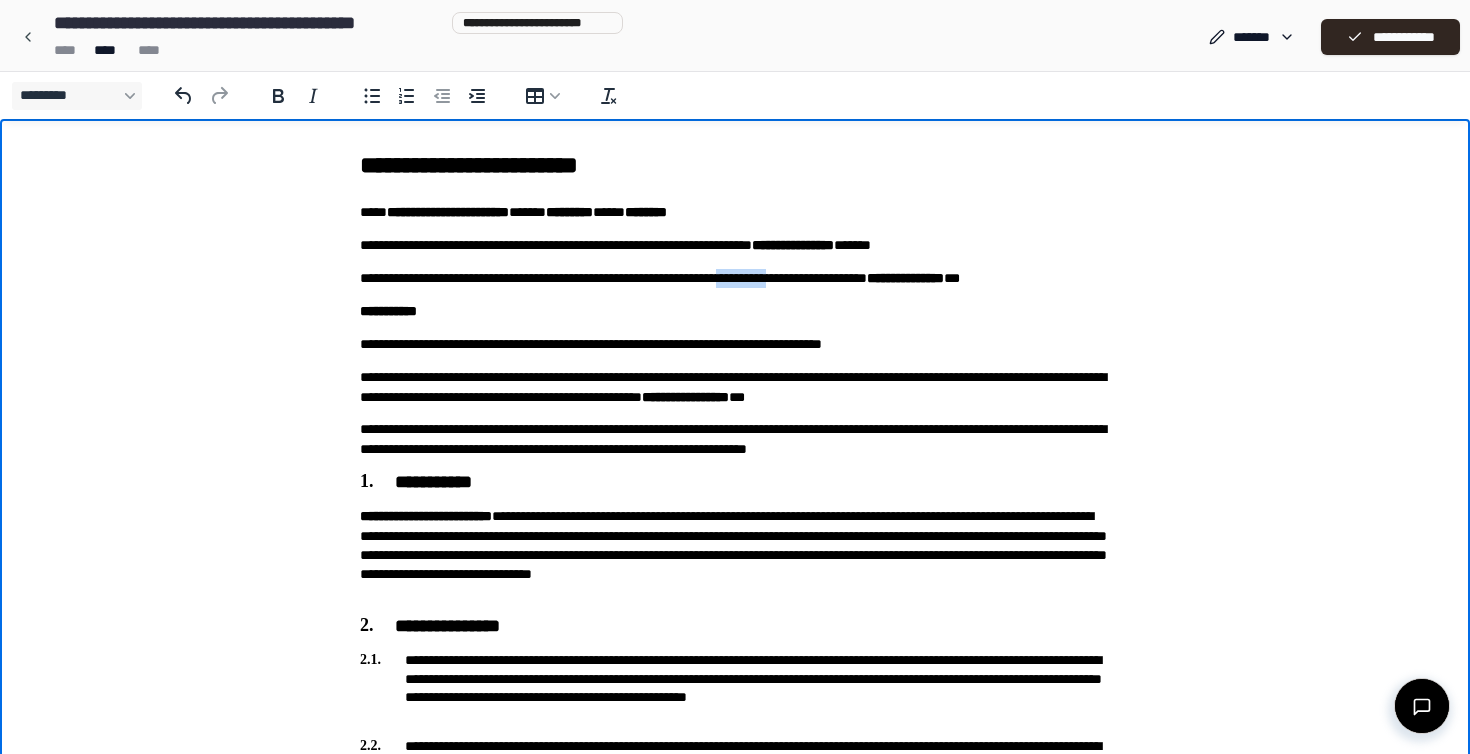 drag, startPoint x: 784, startPoint y: 281, endPoint x: 853, endPoint y: 282, distance: 69.00725 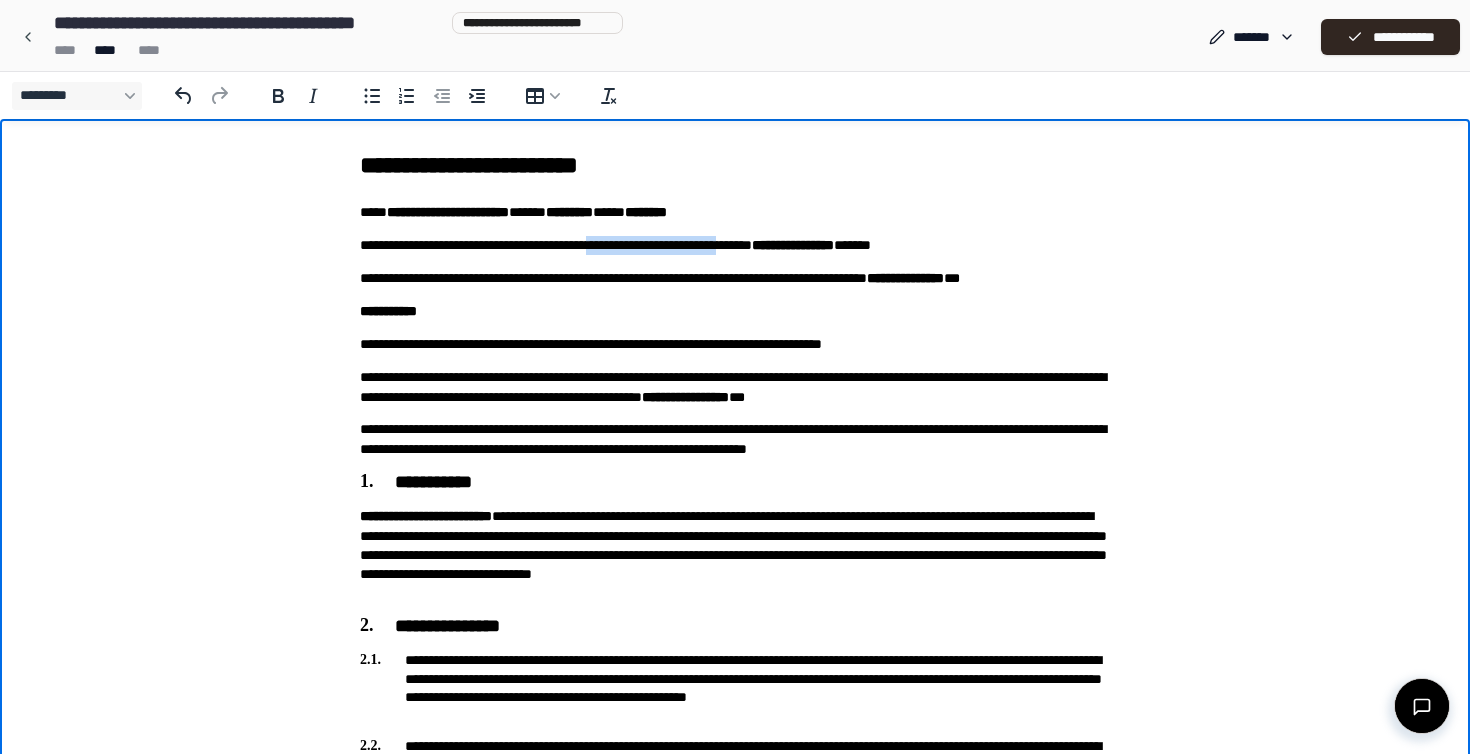 drag, startPoint x: 627, startPoint y: 250, endPoint x: 840, endPoint y: 240, distance: 213.23462 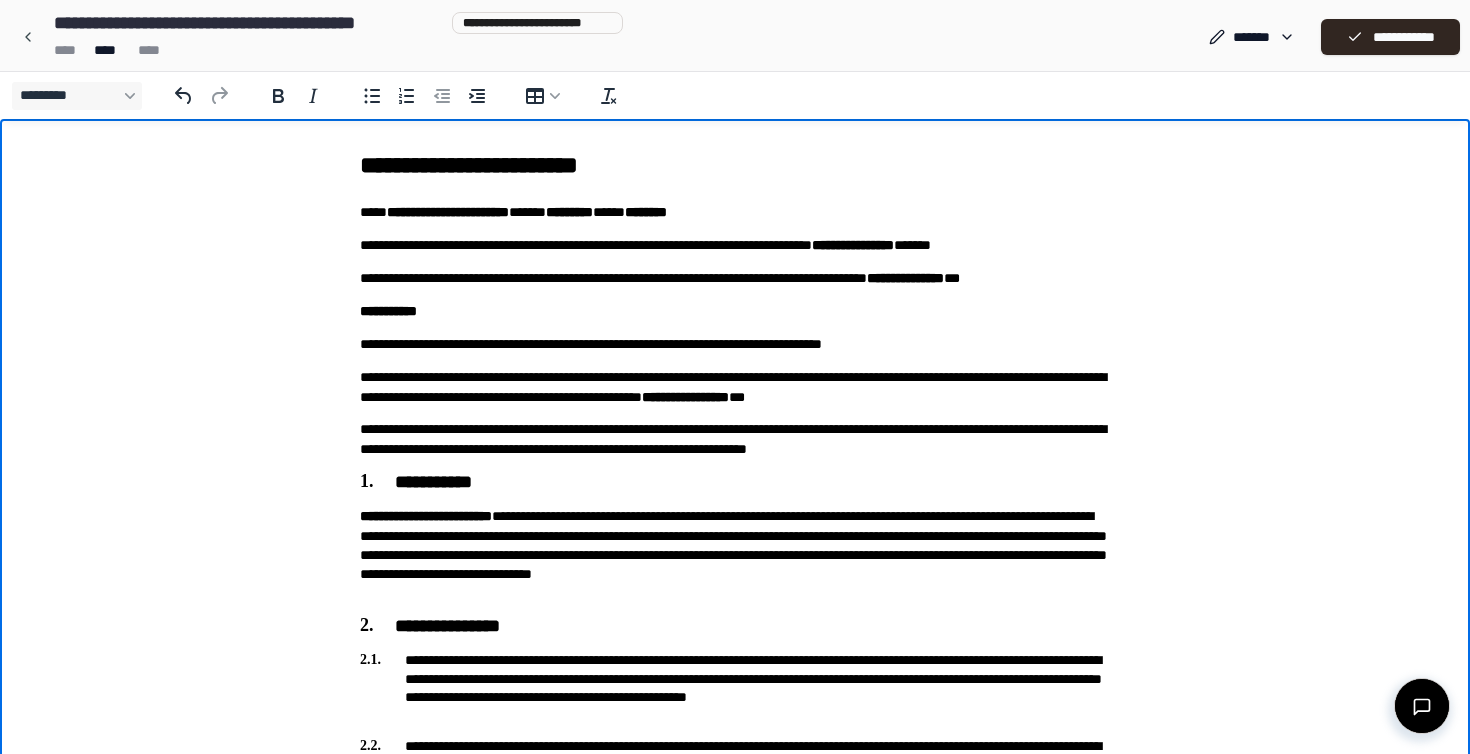 click on "**********" at bounding box center [735, 245] 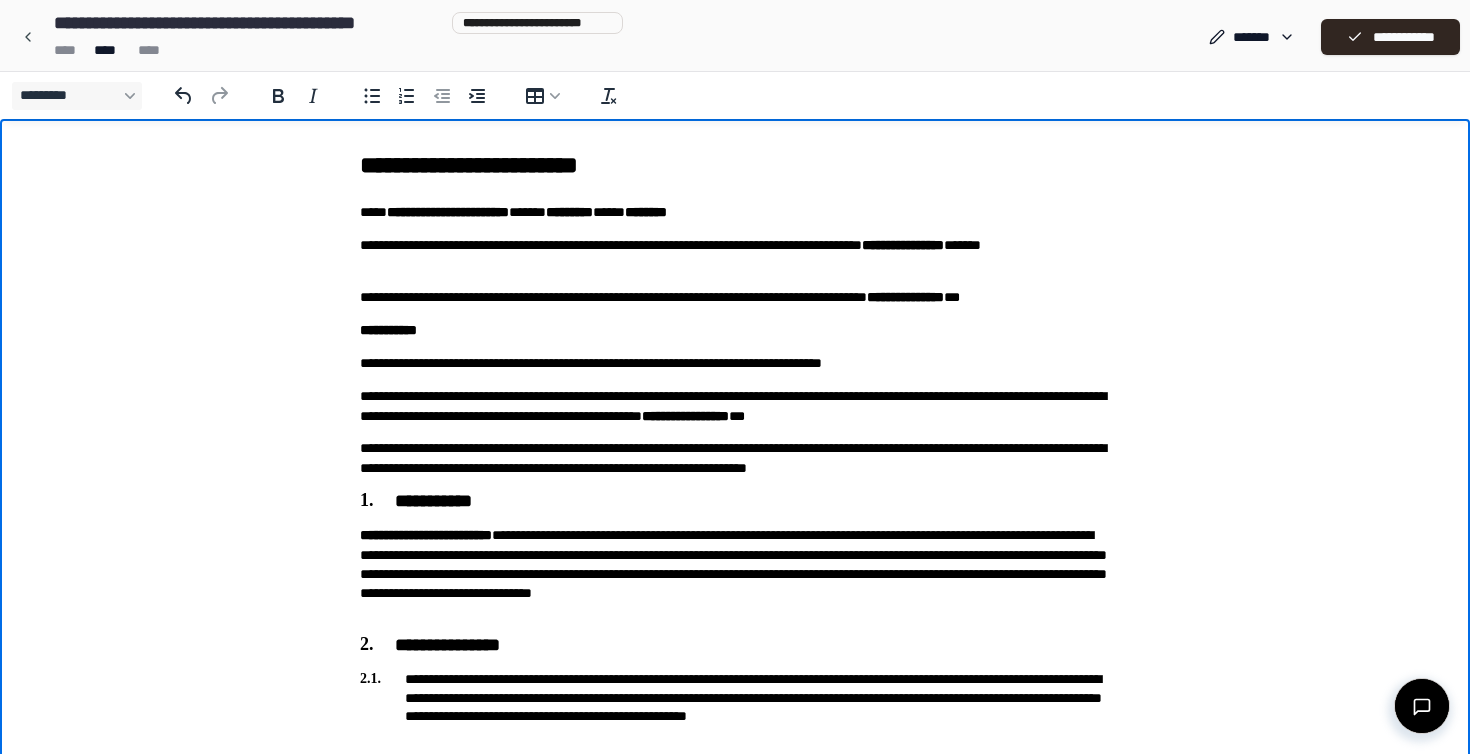 click on "**********" at bounding box center [735, 255] 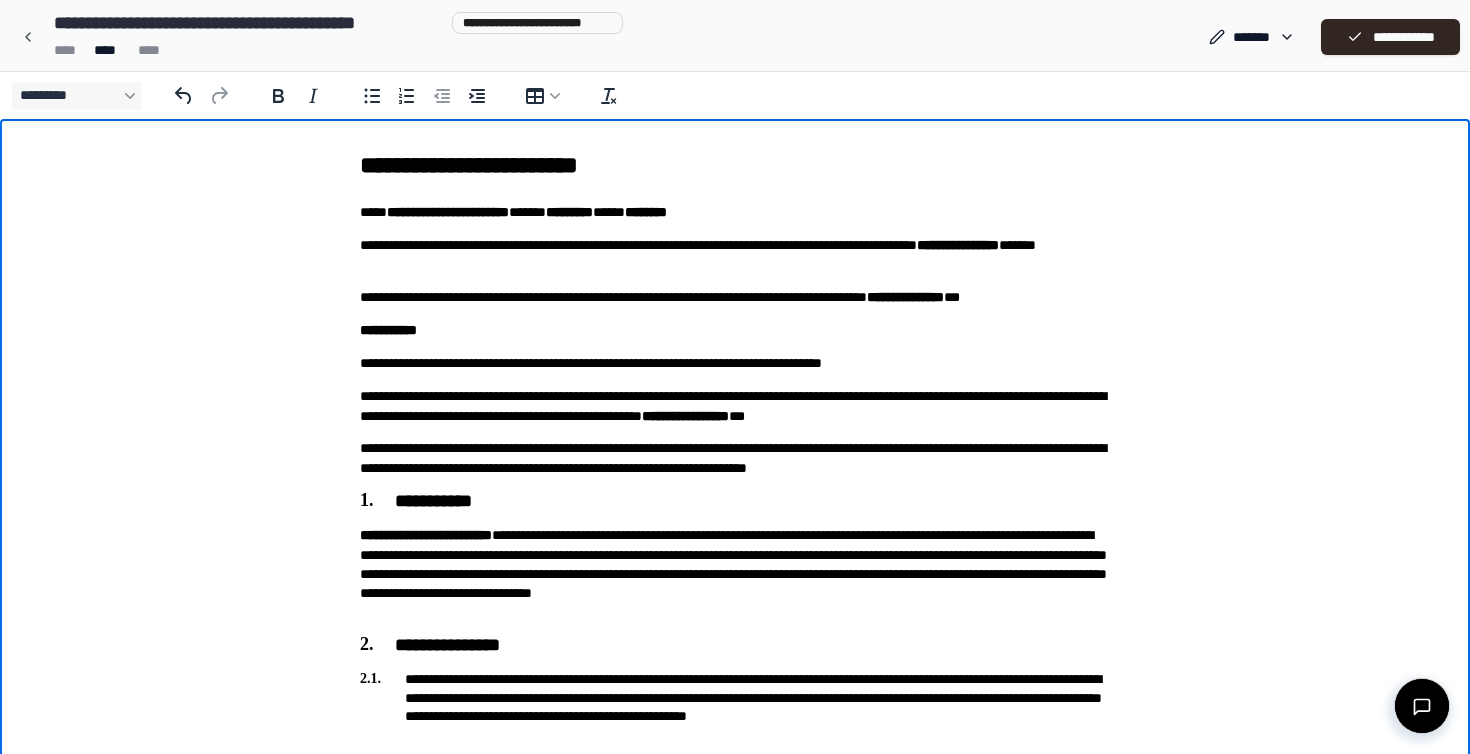 click on "**********" at bounding box center [735, 255] 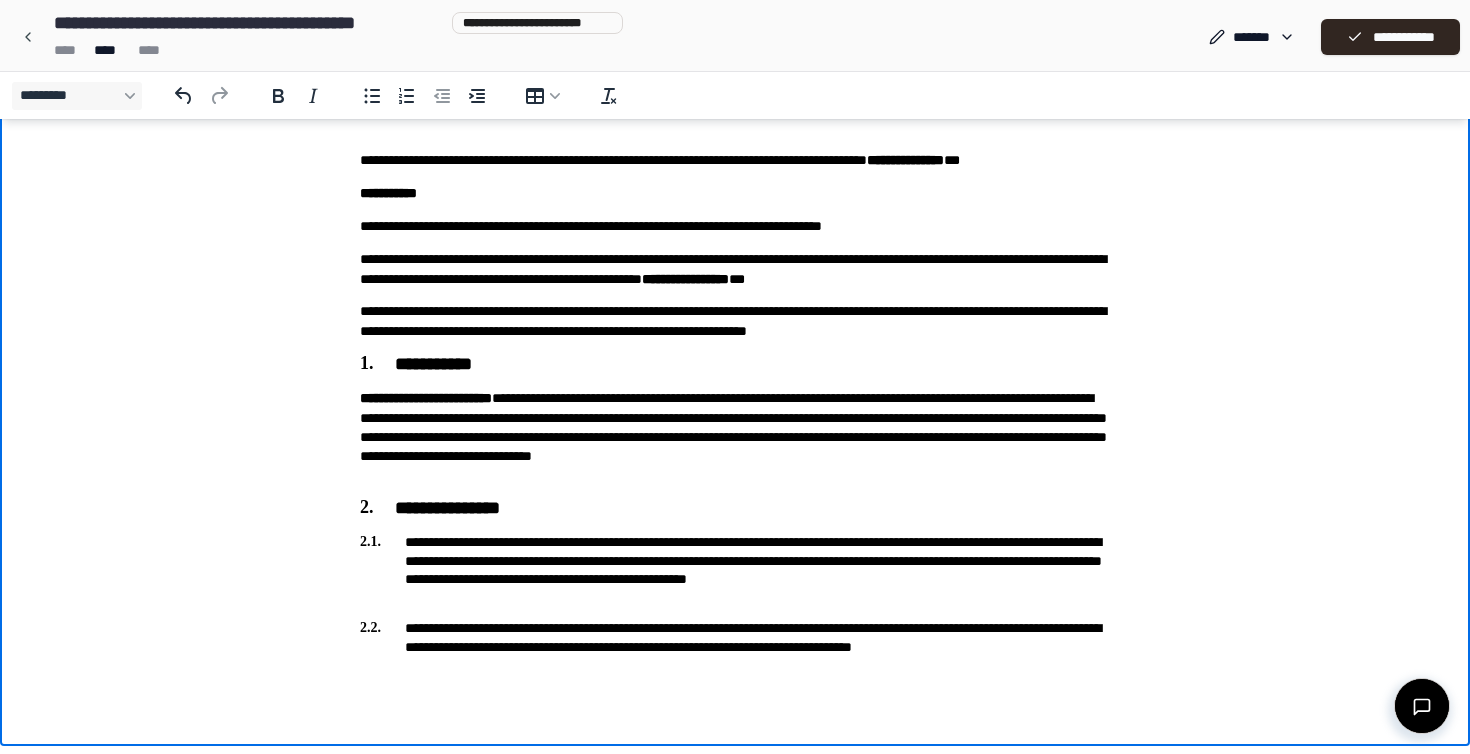 scroll, scrollTop: 137, scrollLeft: 0, axis: vertical 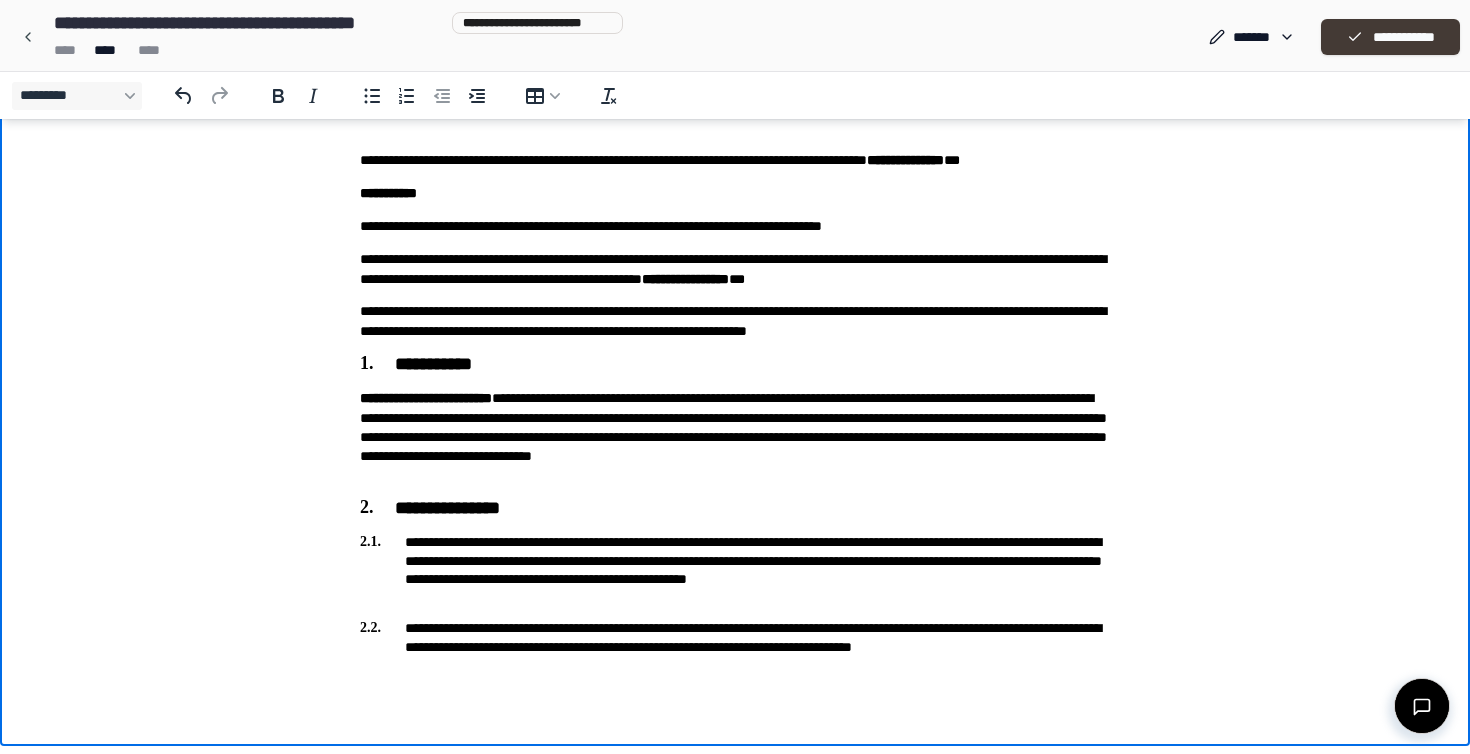 click on "**********" at bounding box center [1390, 37] 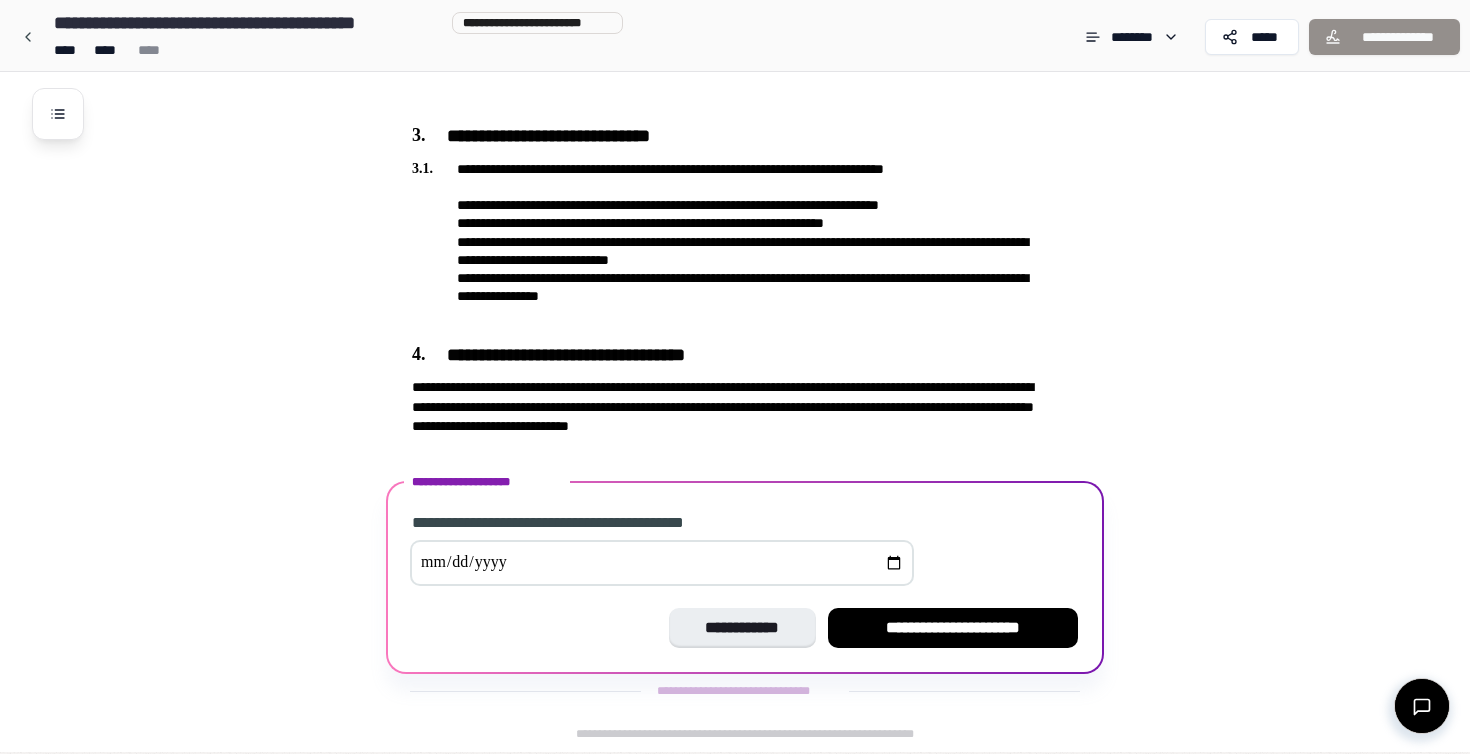 scroll, scrollTop: 762, scrollLeft: 0, axis: vertical 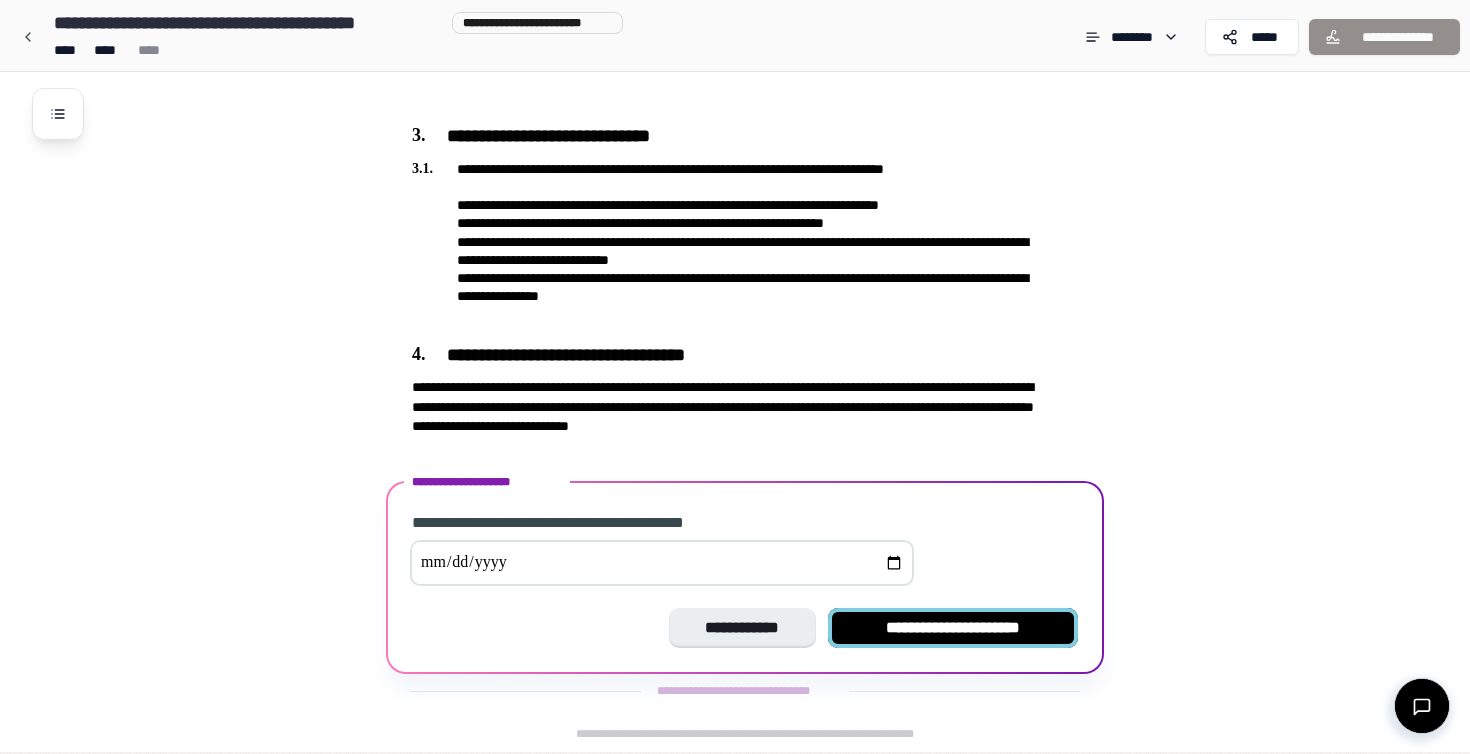 click on "**********" at bounding box center [953, 628] 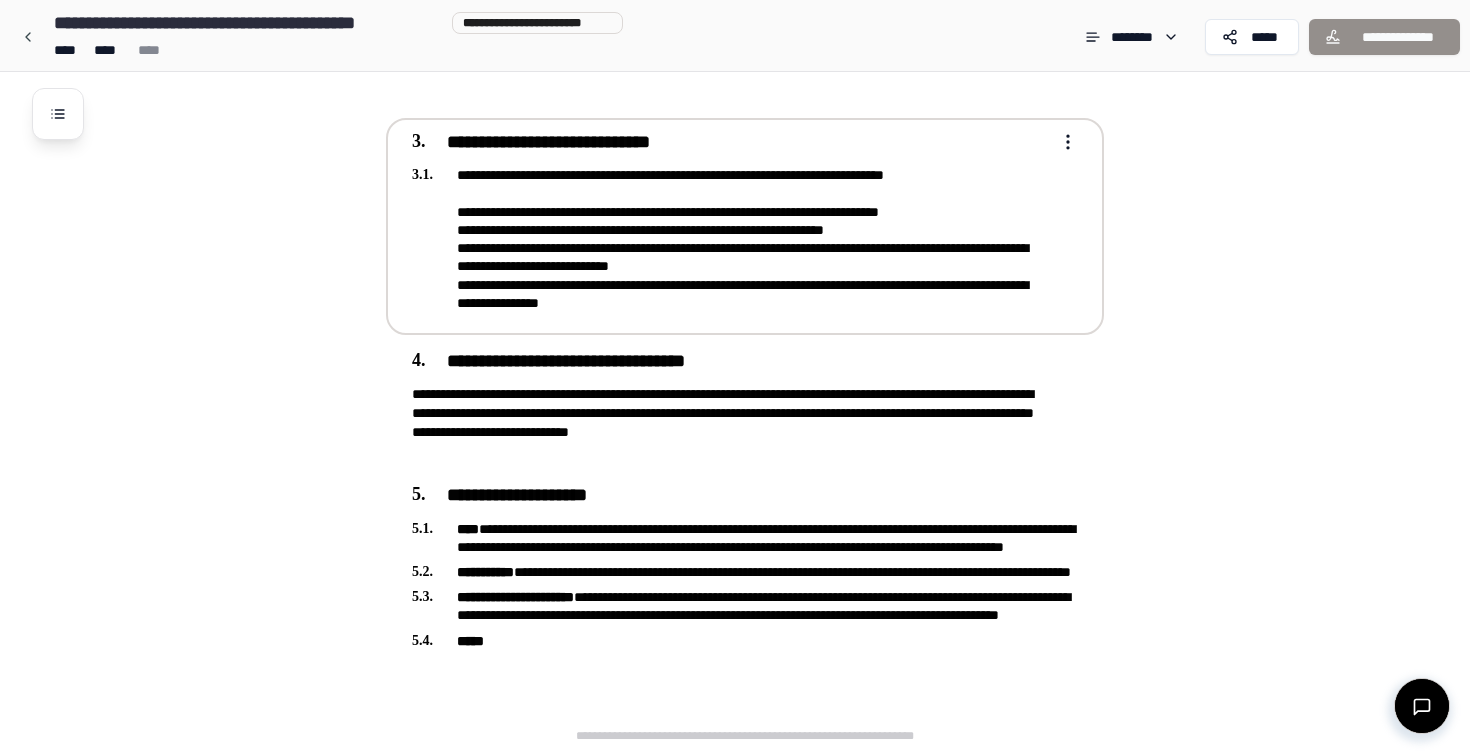 scroll, scrollTop: 902, scrollLeft: 0, axis: vertical 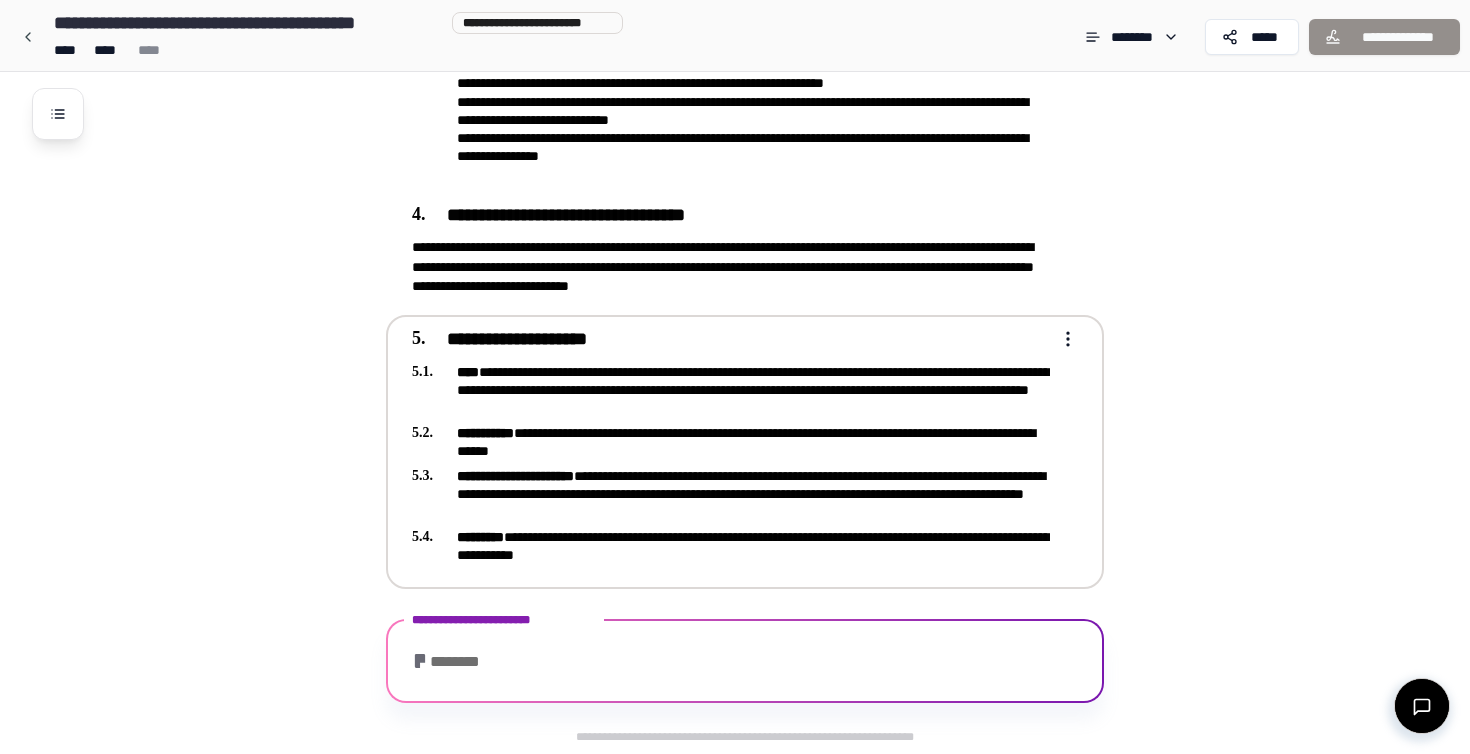 click on "**********" at bounding box center (731, 450) 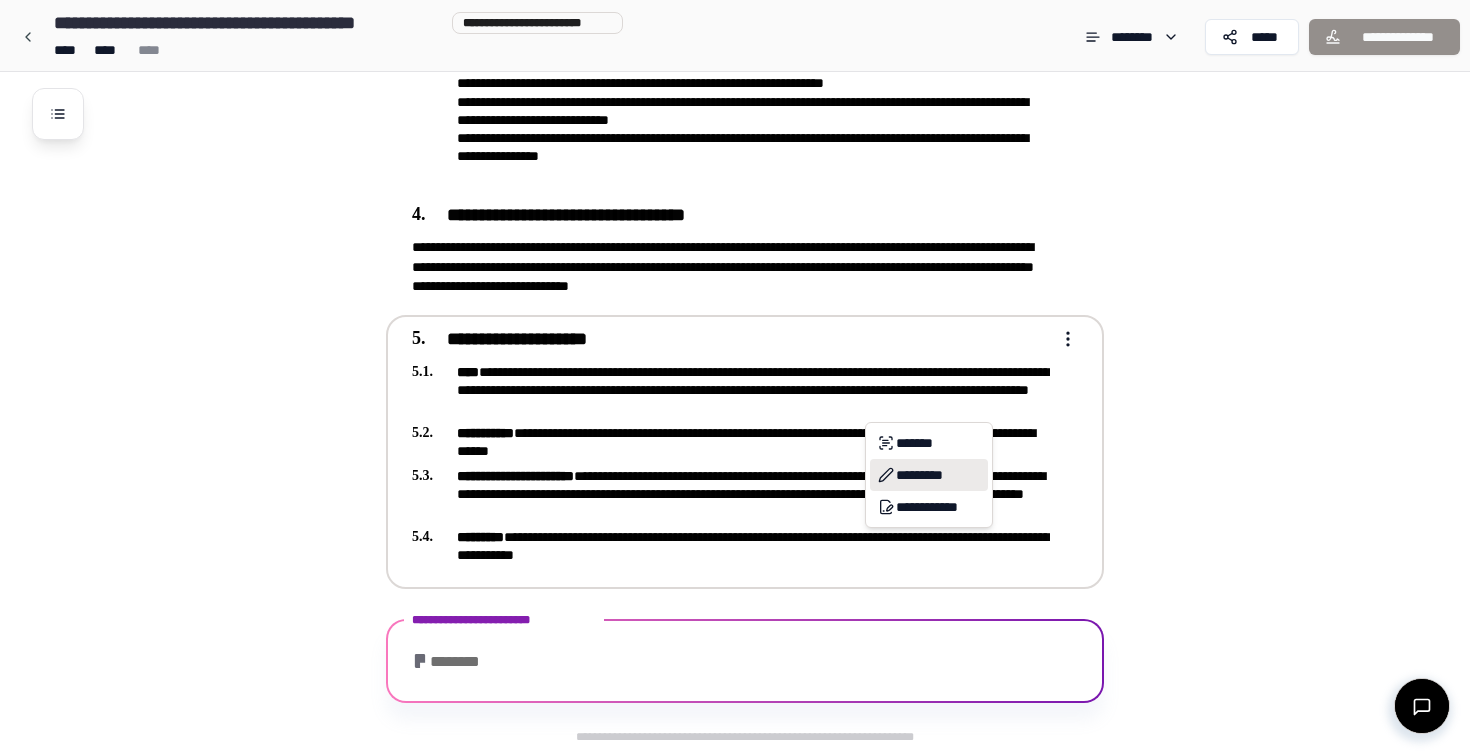 click on "*********" at bounding box center (929, 475) 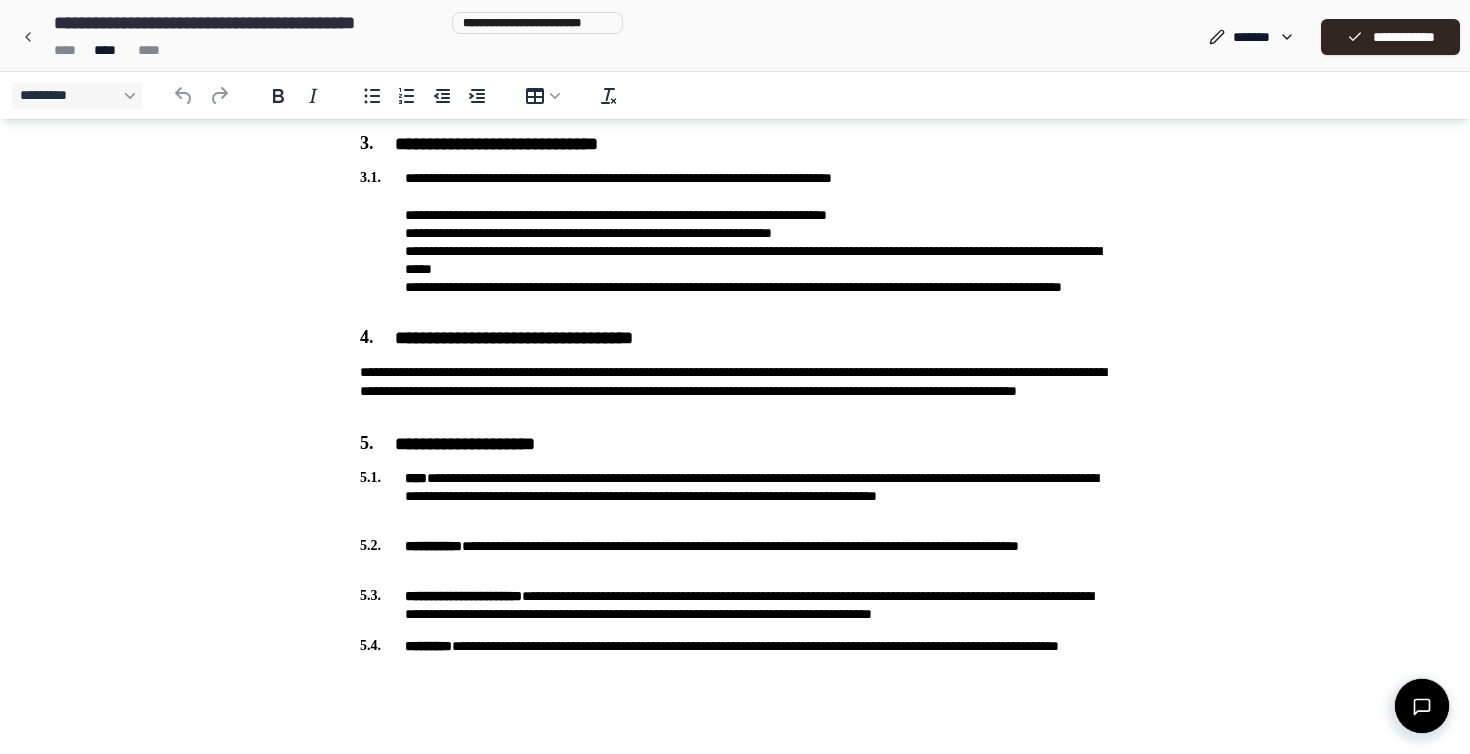 scroll, scrollTop: 691, scrollLeft: 0, axis: vertical 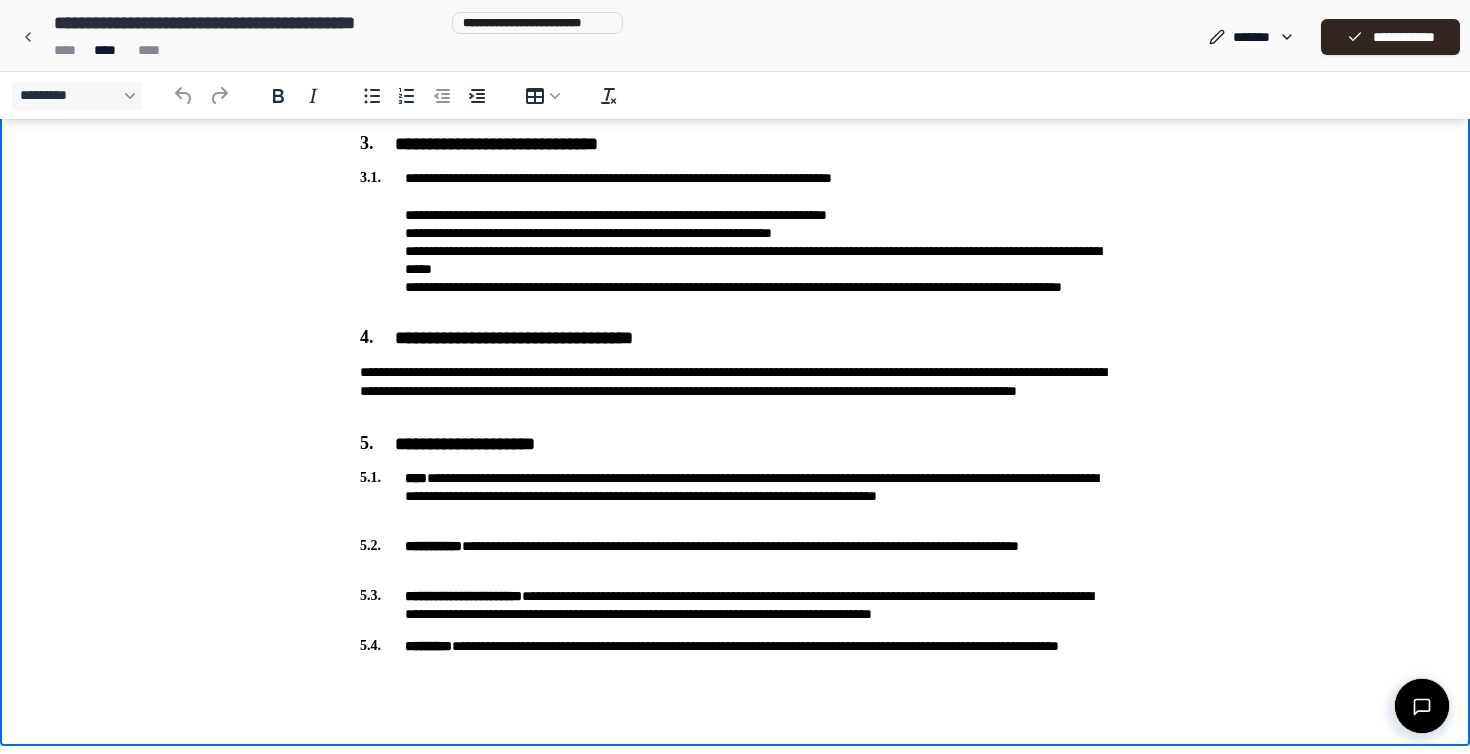 type 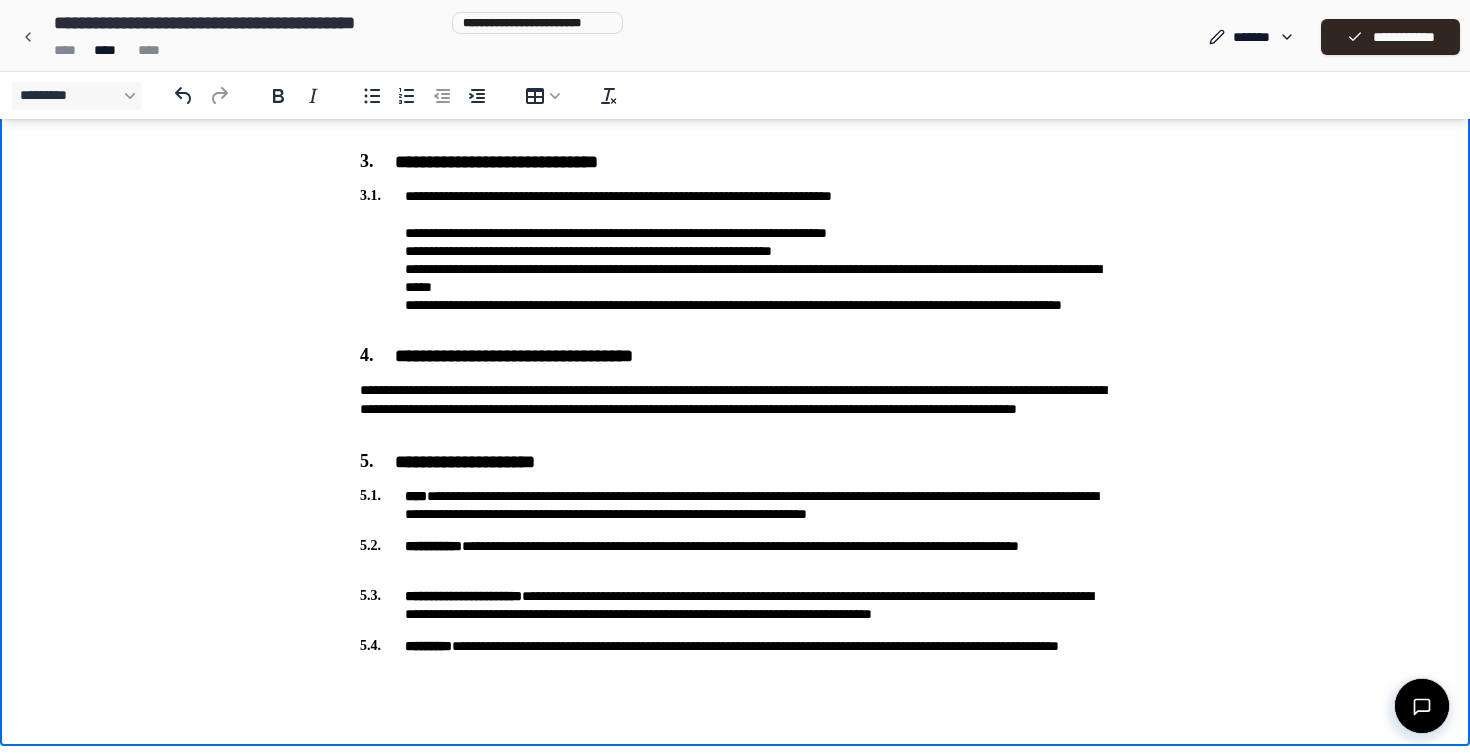 scroll, scrollTop: 673, scrollLeft: 0, axis: vertical 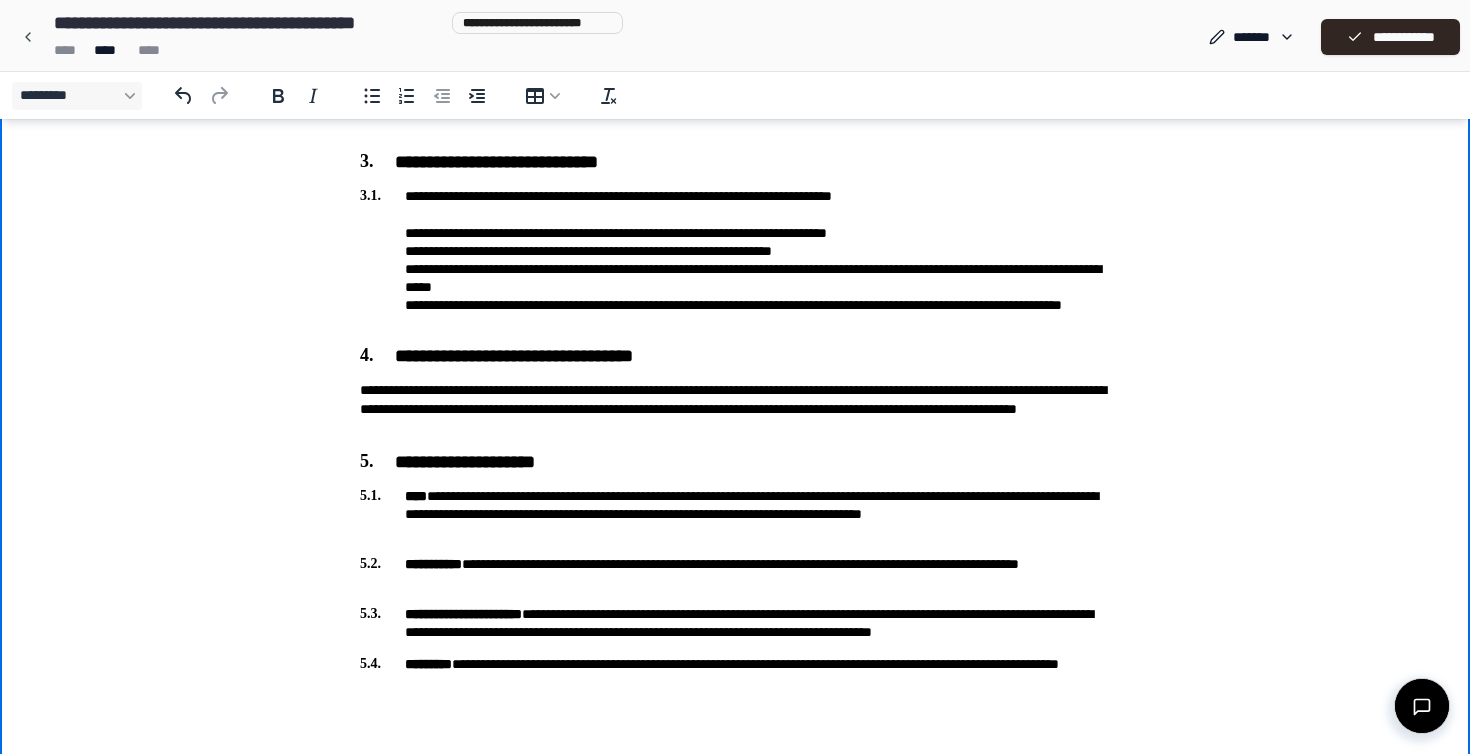 click on "**********" at bounding box center [735, 80] 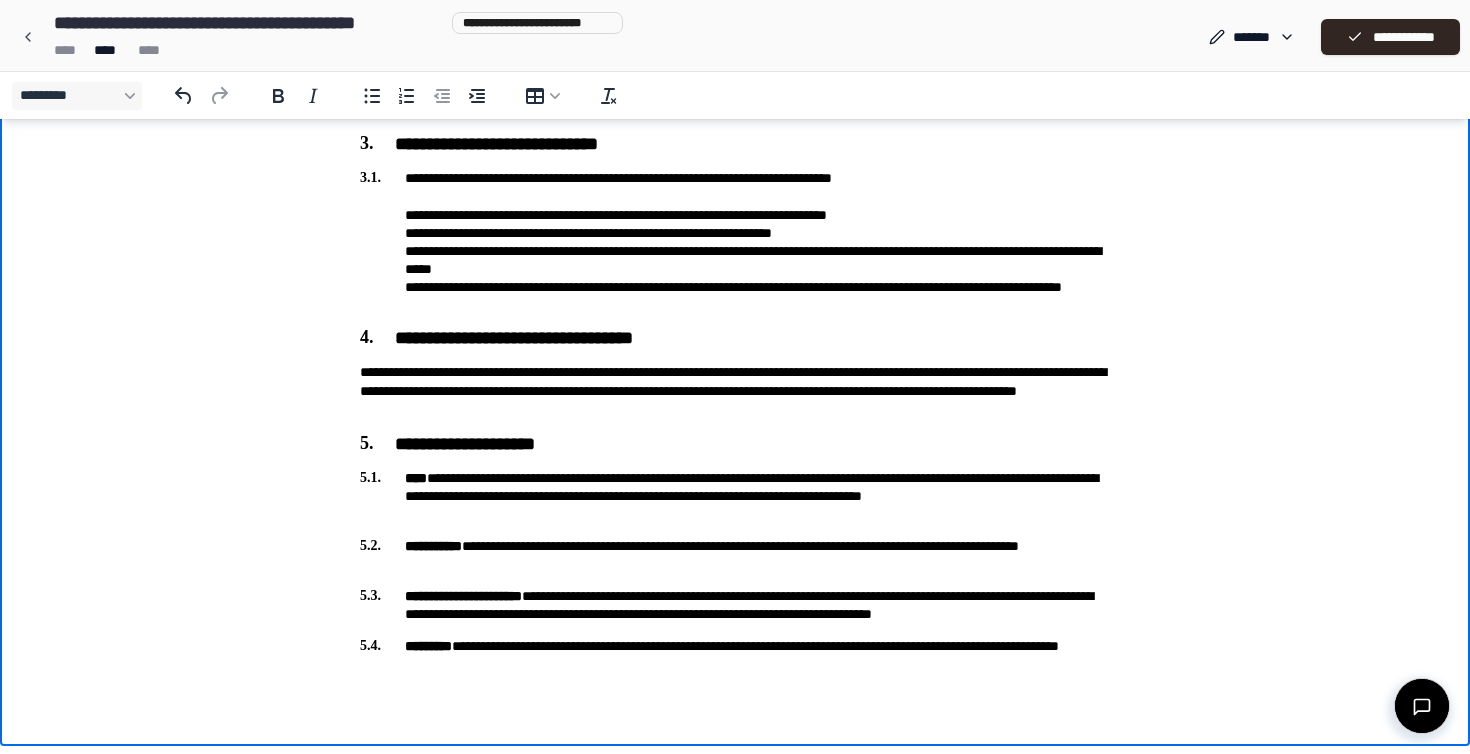 scroll, scrollTop: 691, scrollLeft: 0, axis: vertical 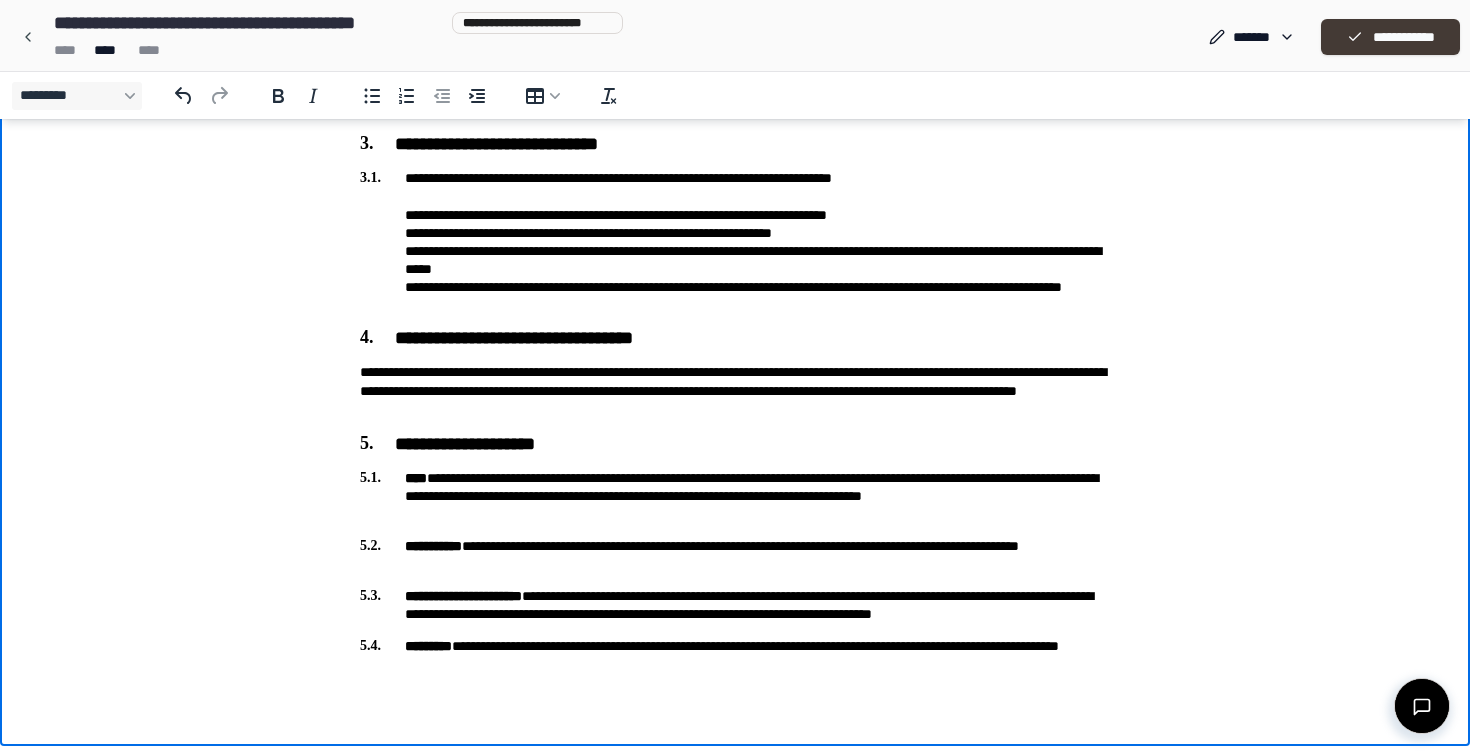 click on "**********" at bounding box center [1390, 37] 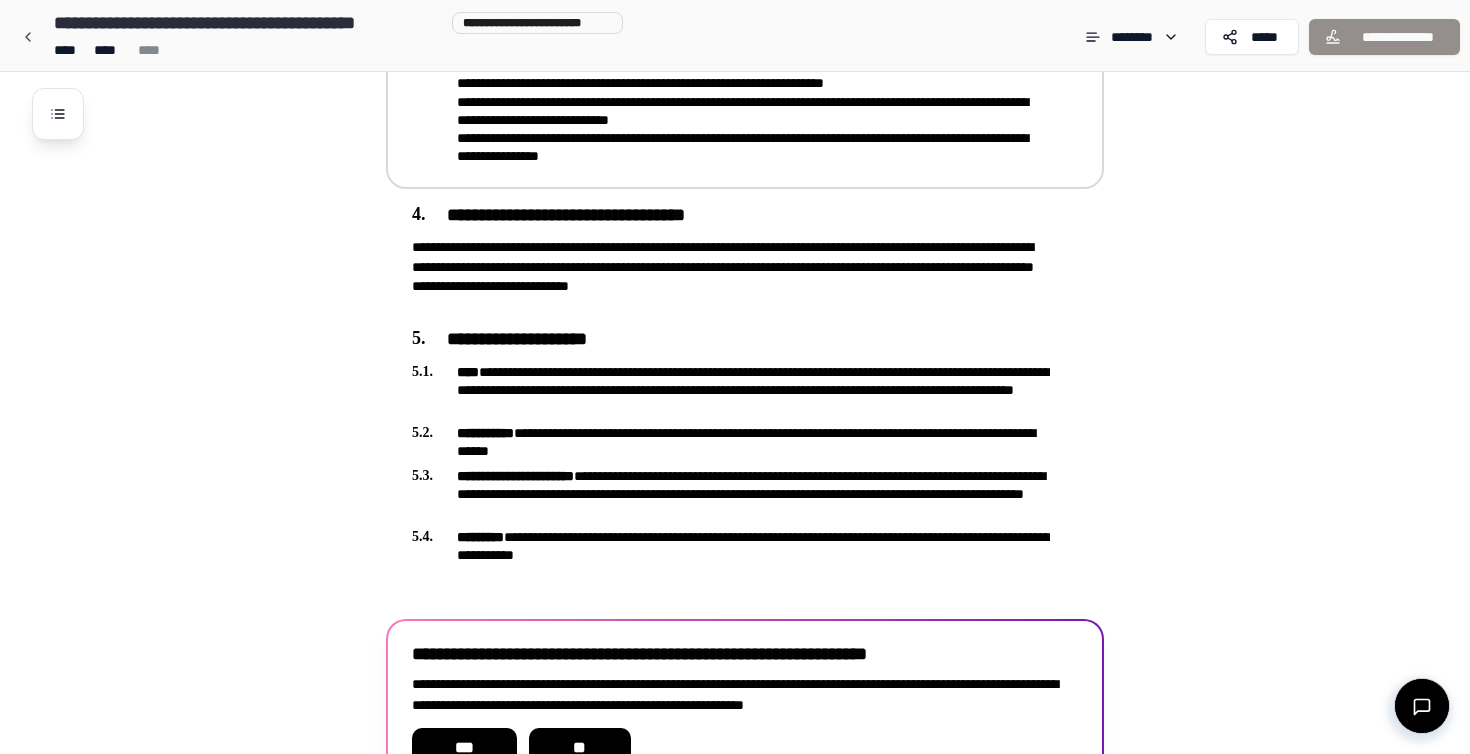 scroll, scrollTop: 1020, scrollLeft: 0, axis: vertical 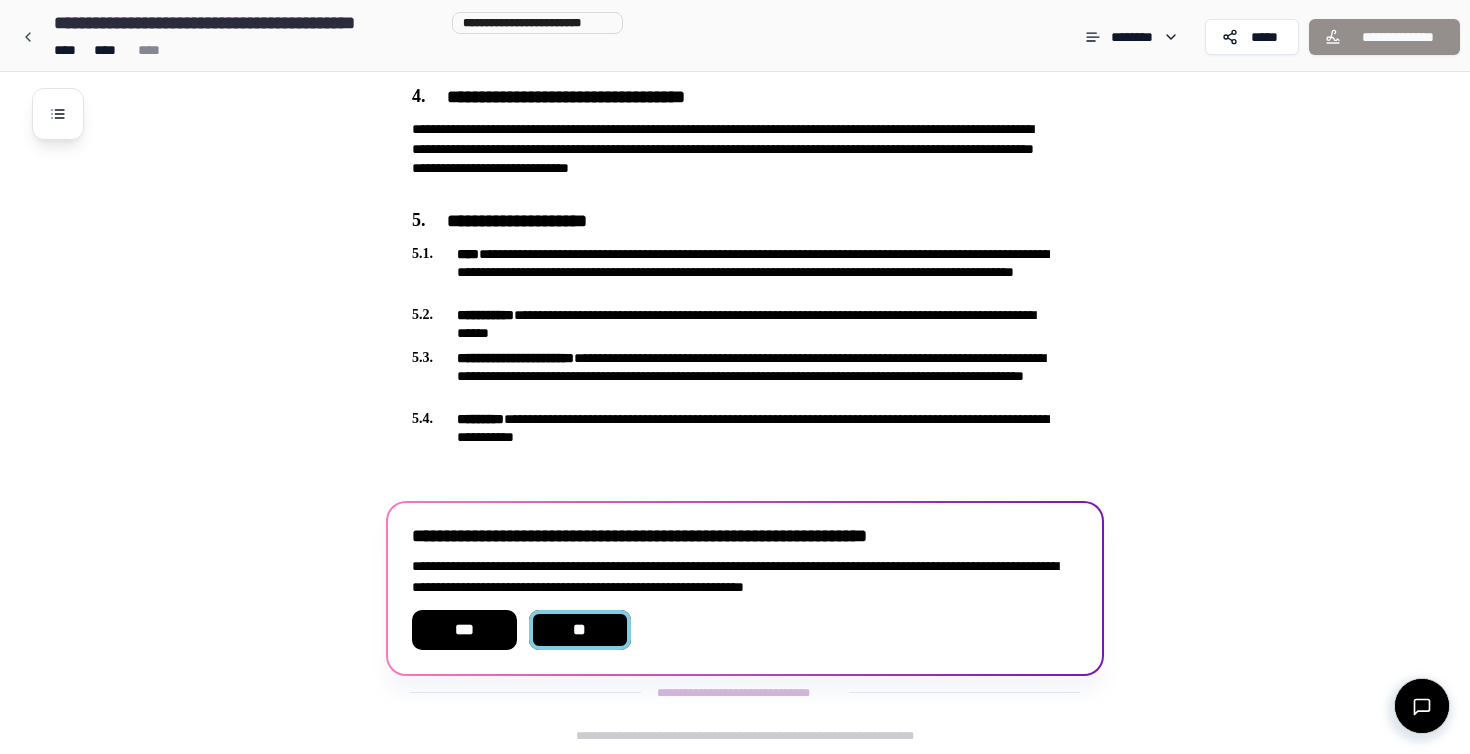 click on "**" at bounding box center [580, 630] 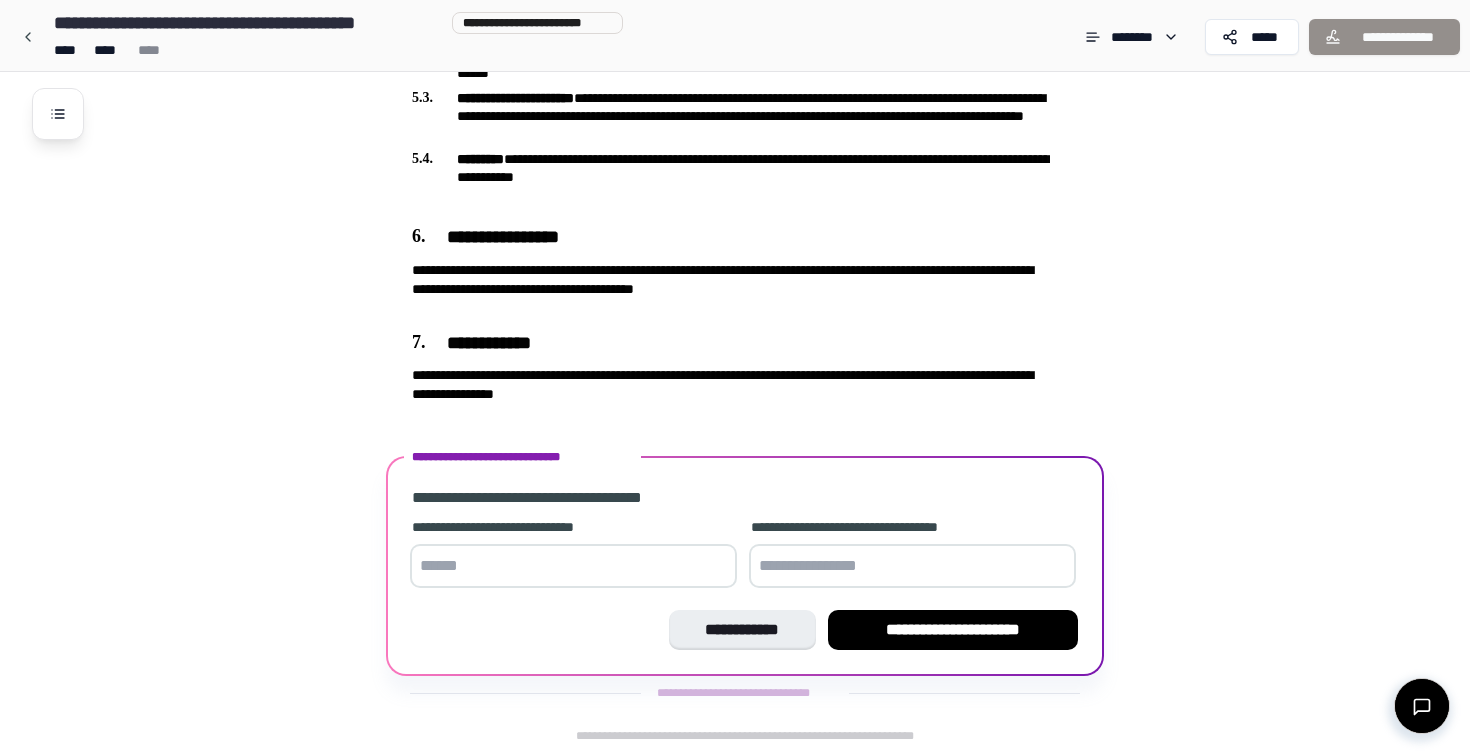 scroll, scrollTop: 1280, scrollLeft: 0, axis: vertical 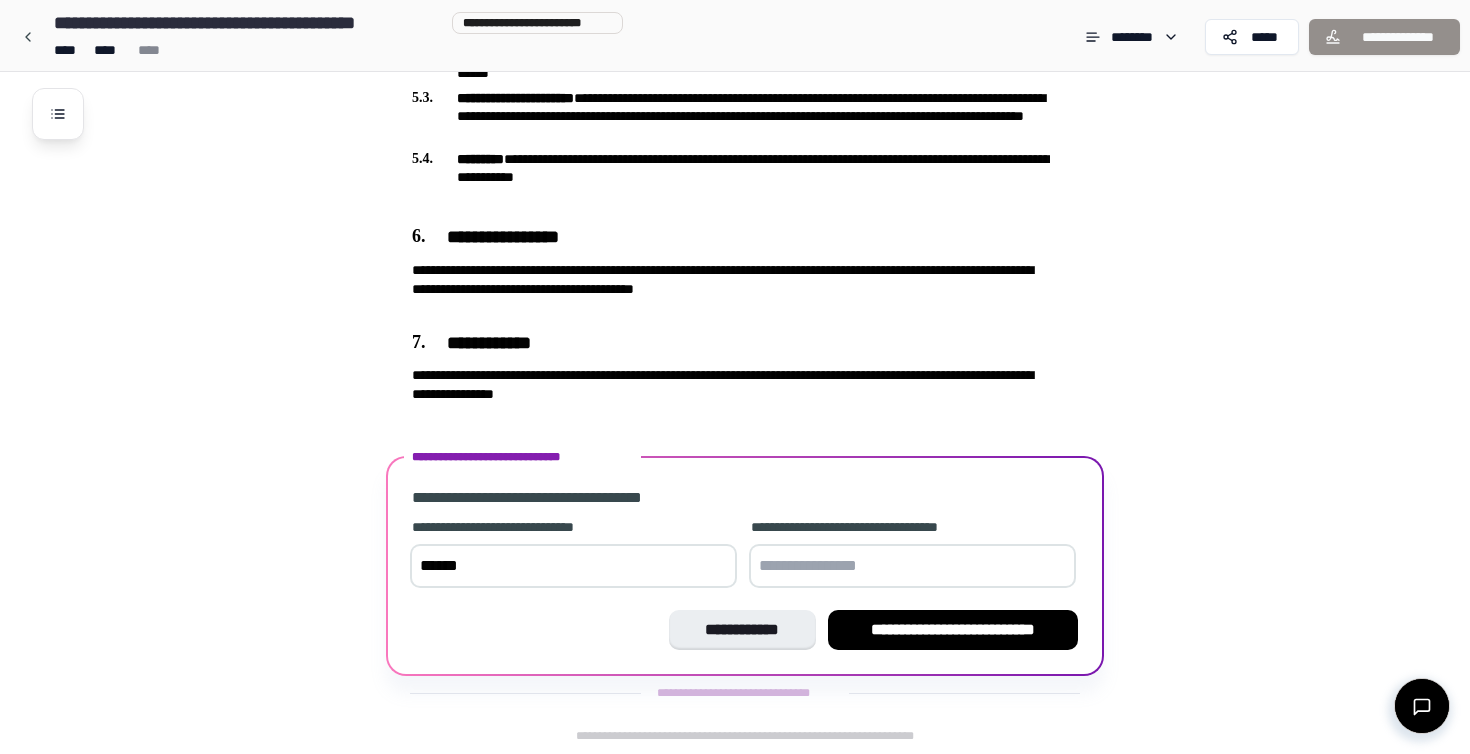 type on "******" 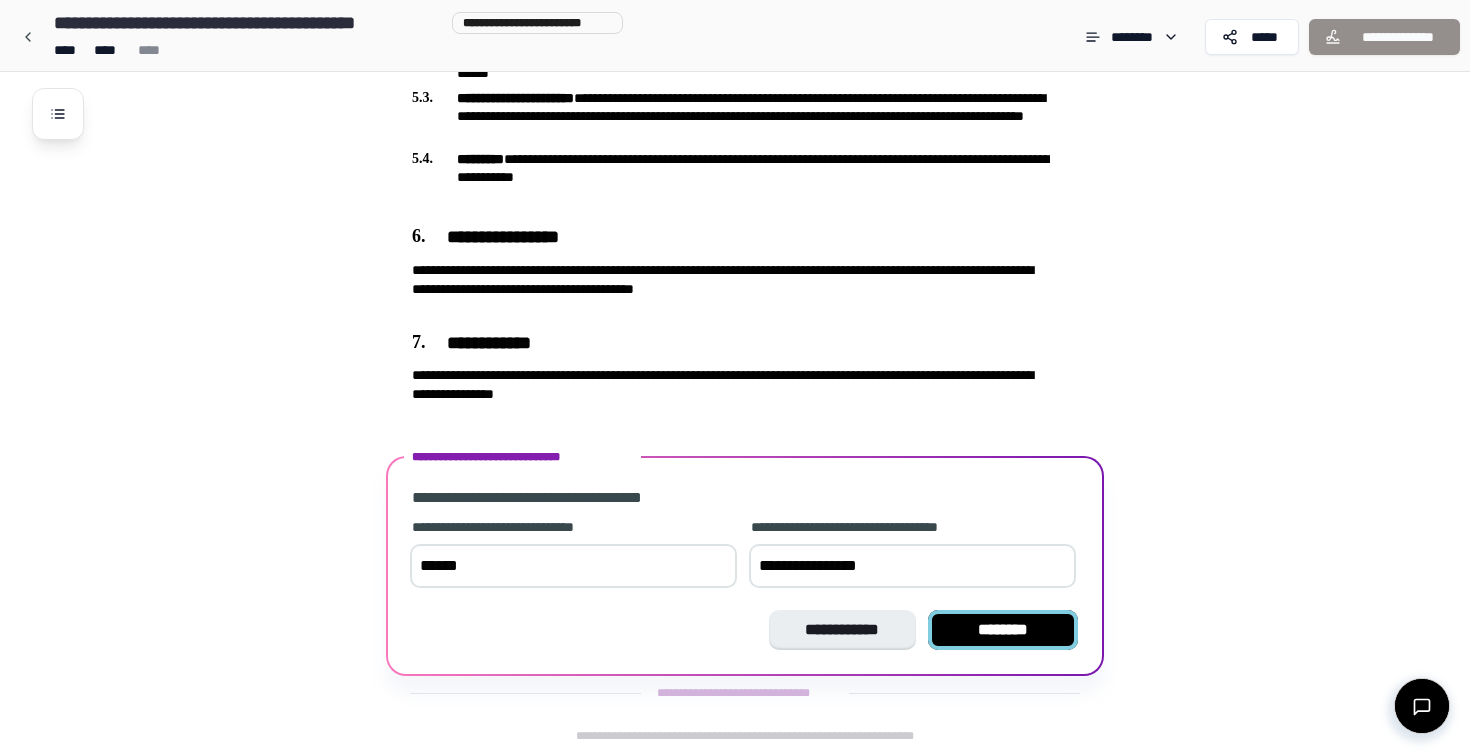 type on "**********" 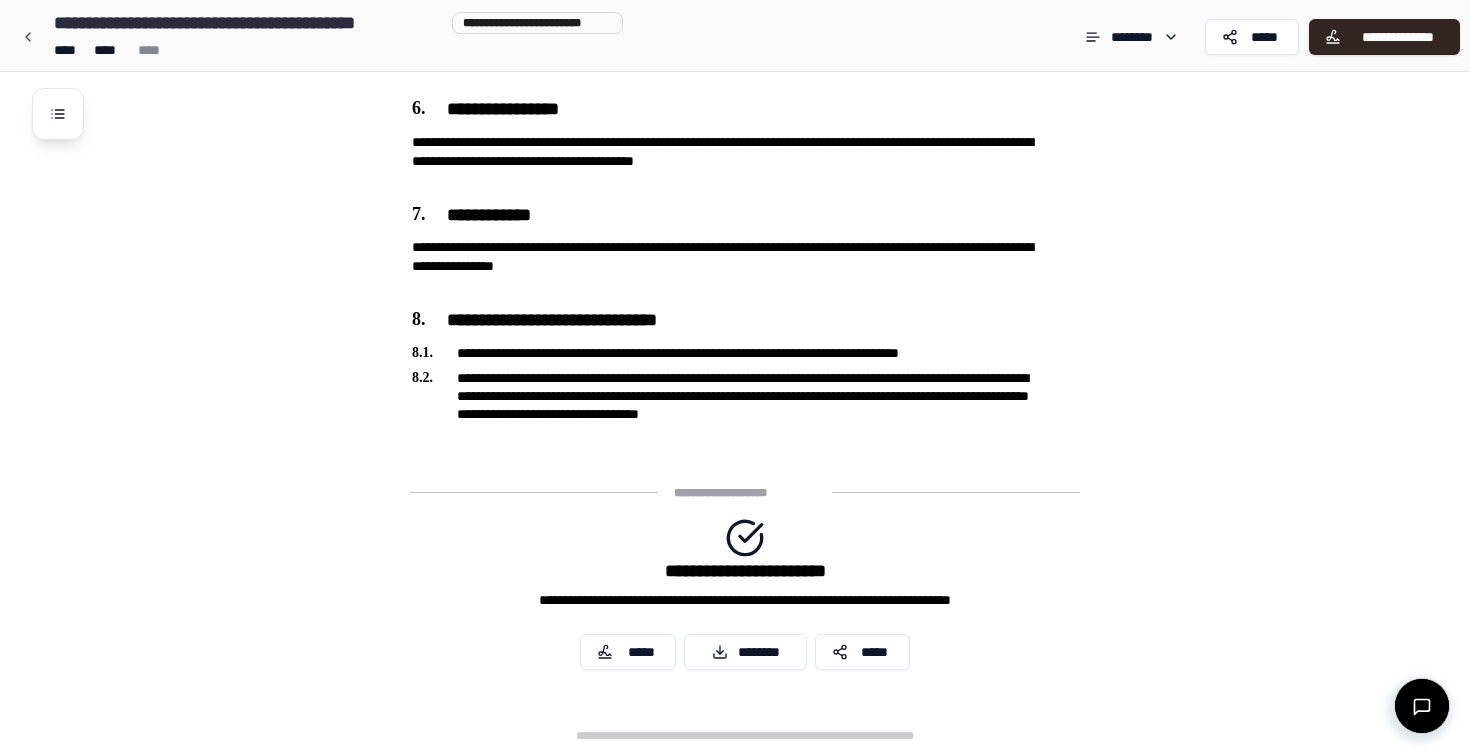 scroll, scrollTop: 1408, scrollLeft: 0, axis: vertical 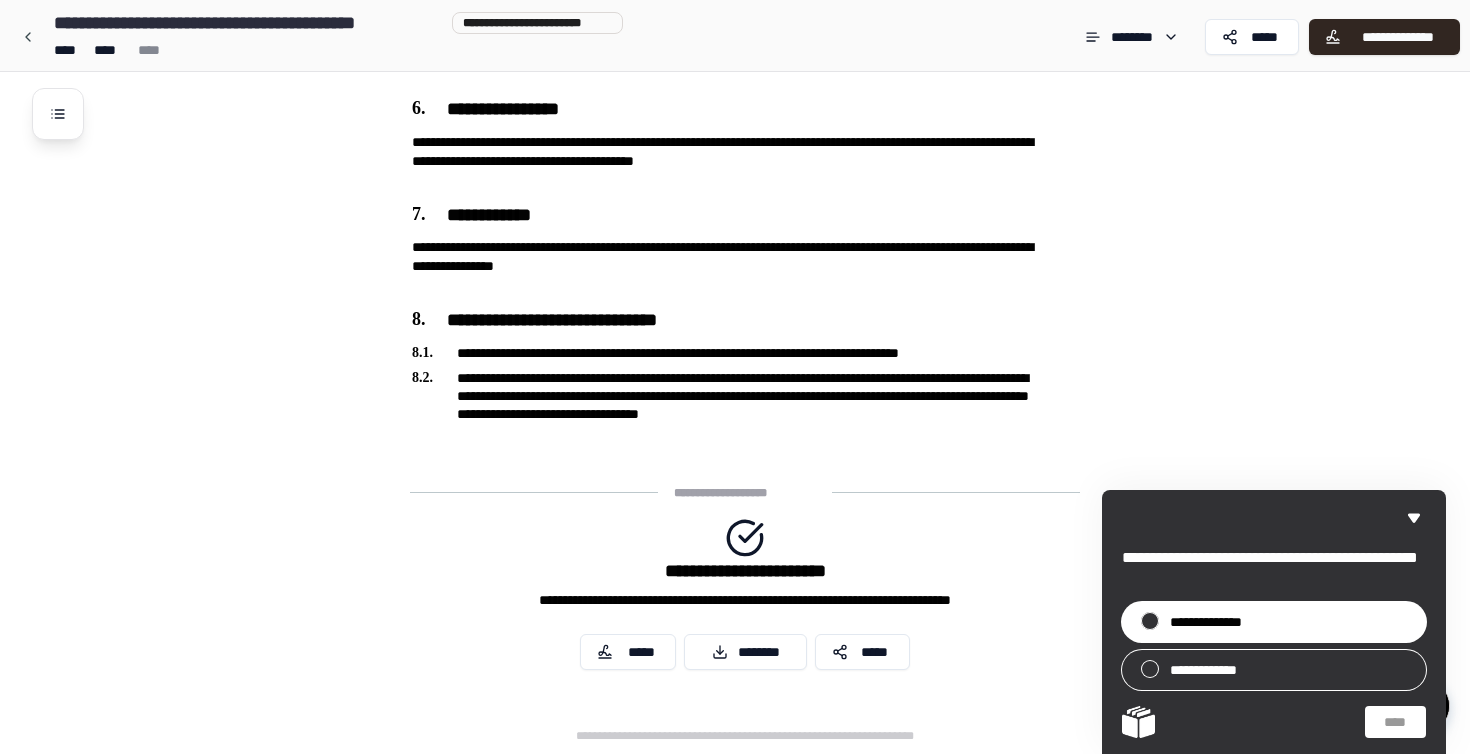 click on "**********" at bounding box center [1274, 622] 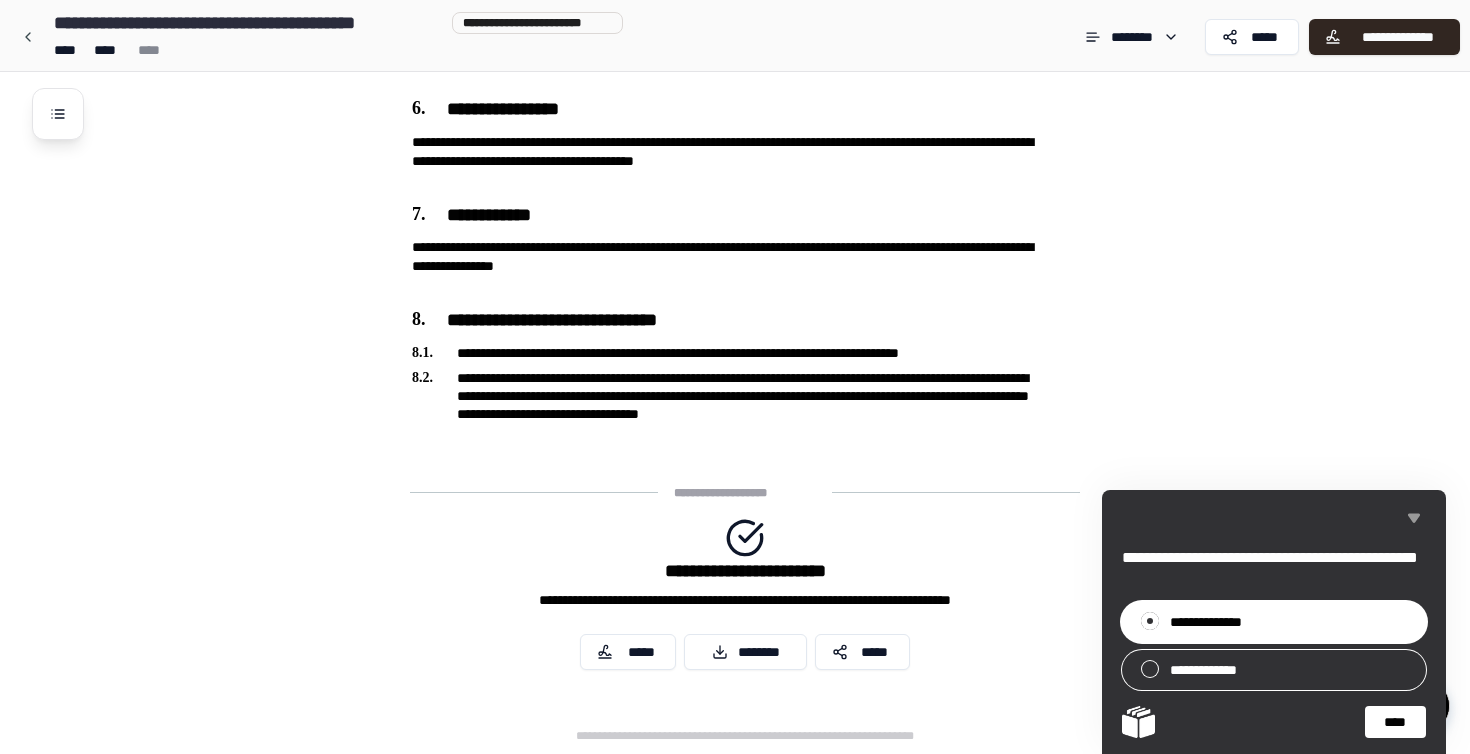 click 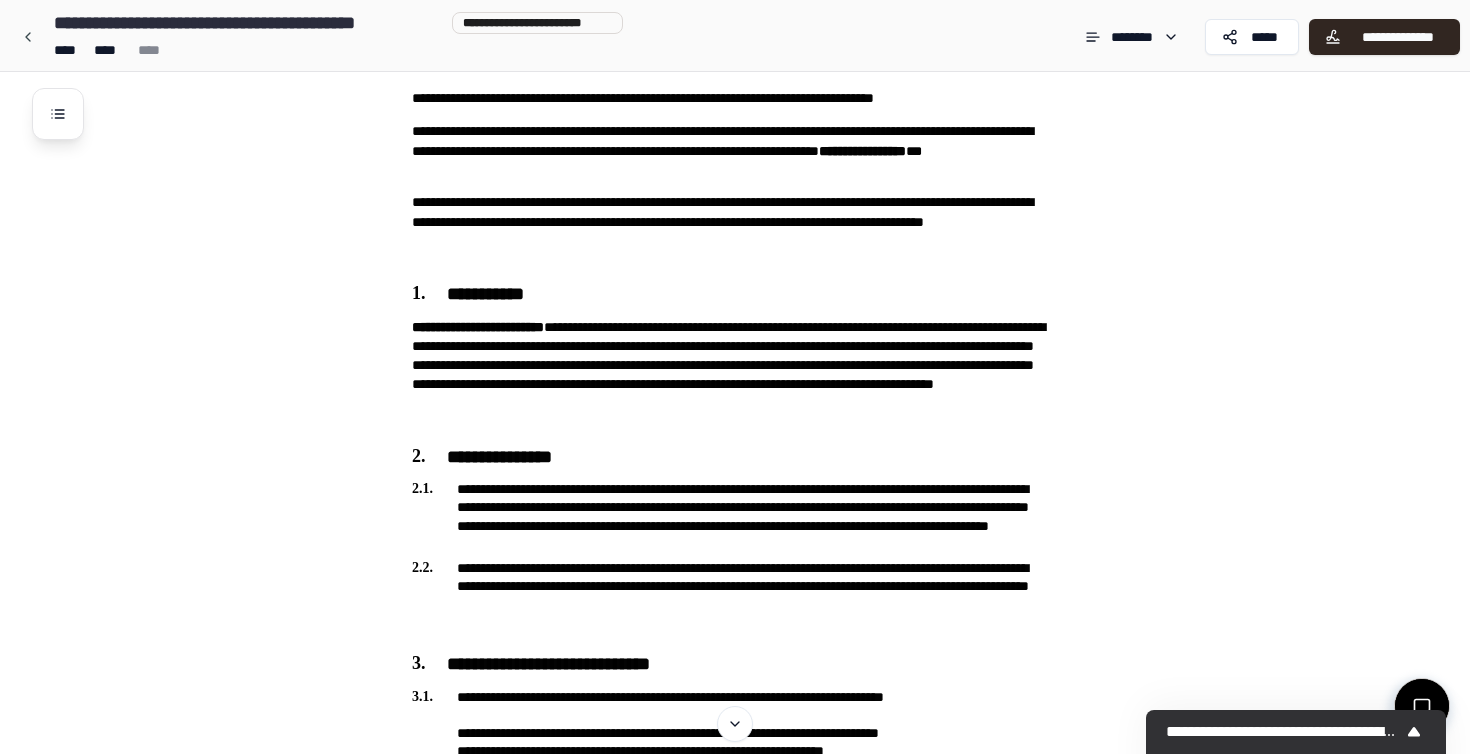 scroll, scrollTop: 236, scrollLeft: 0, axis: vertical 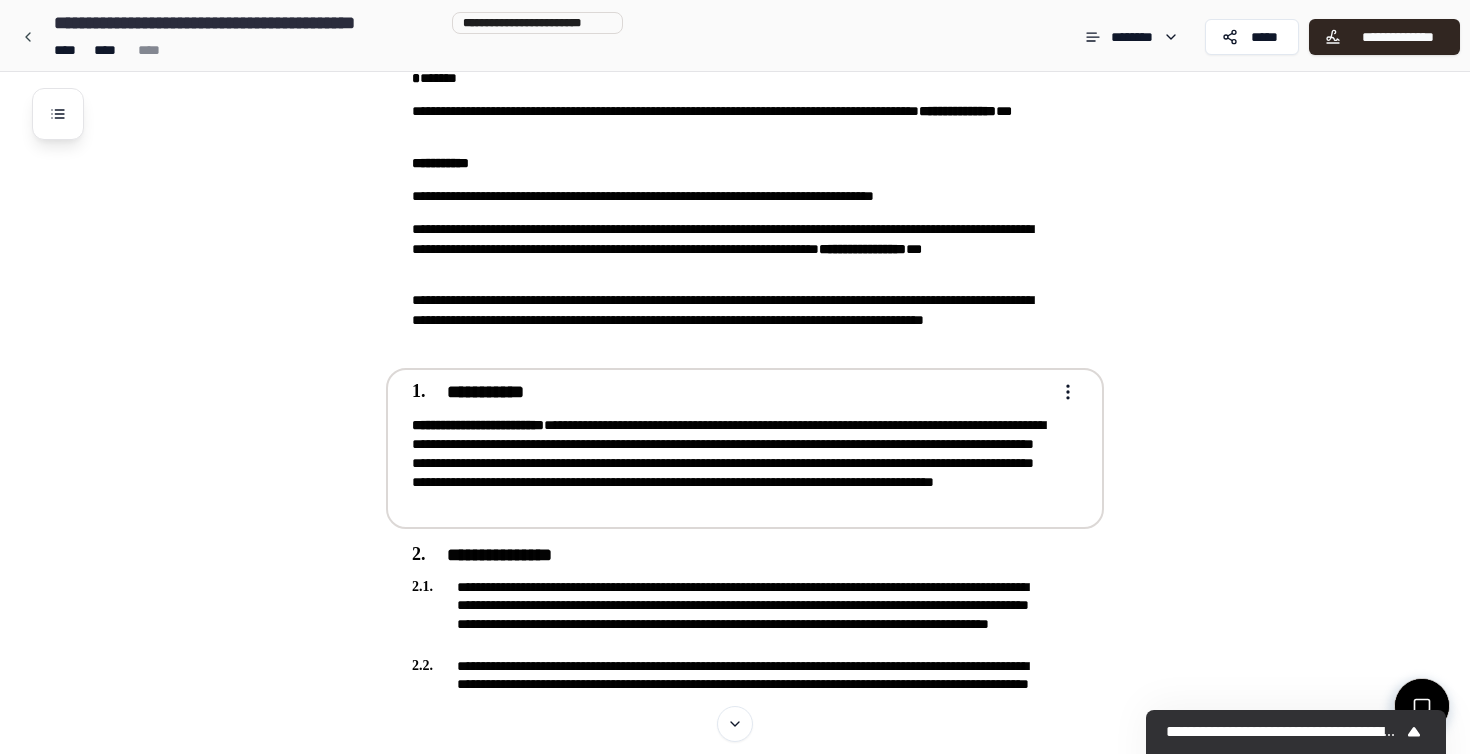 click on "**********" at bounding box center (731, 463) 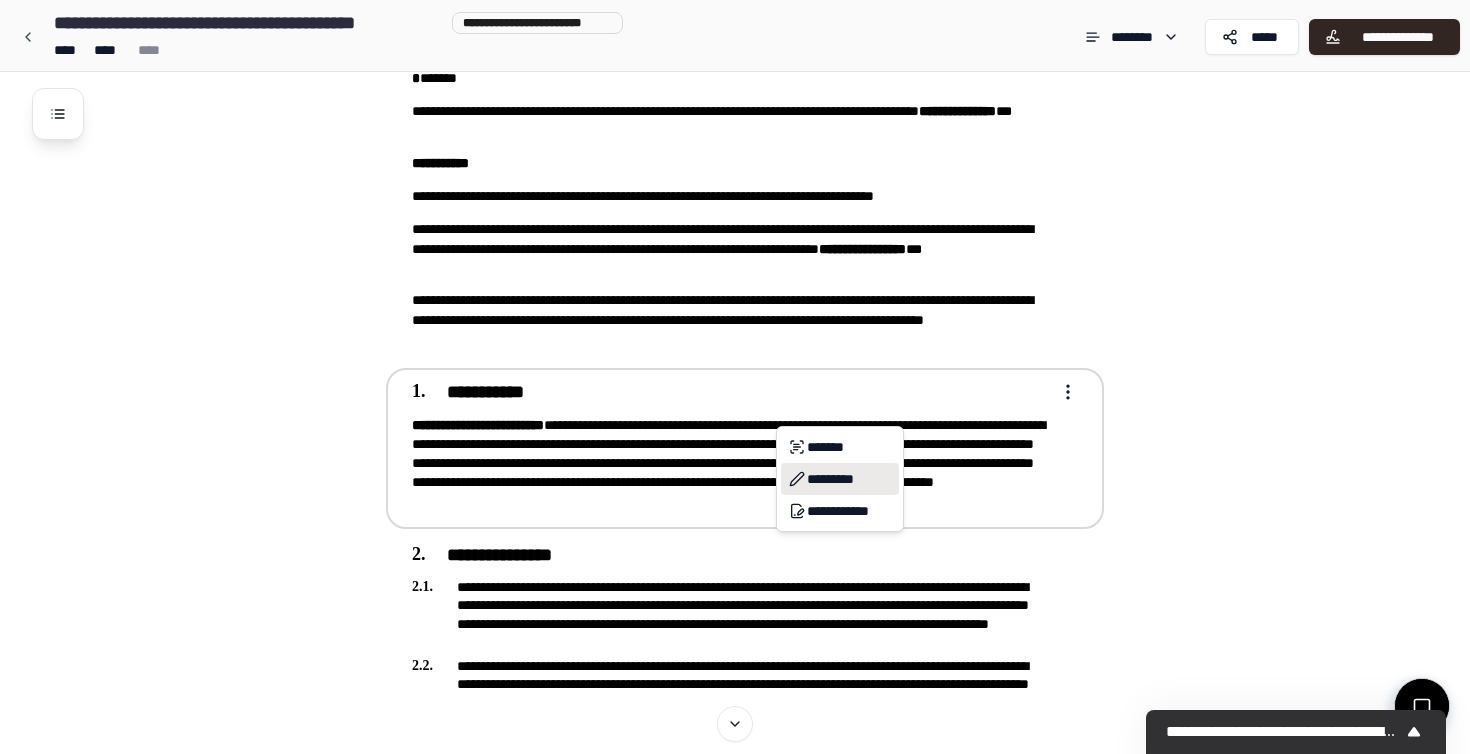 click 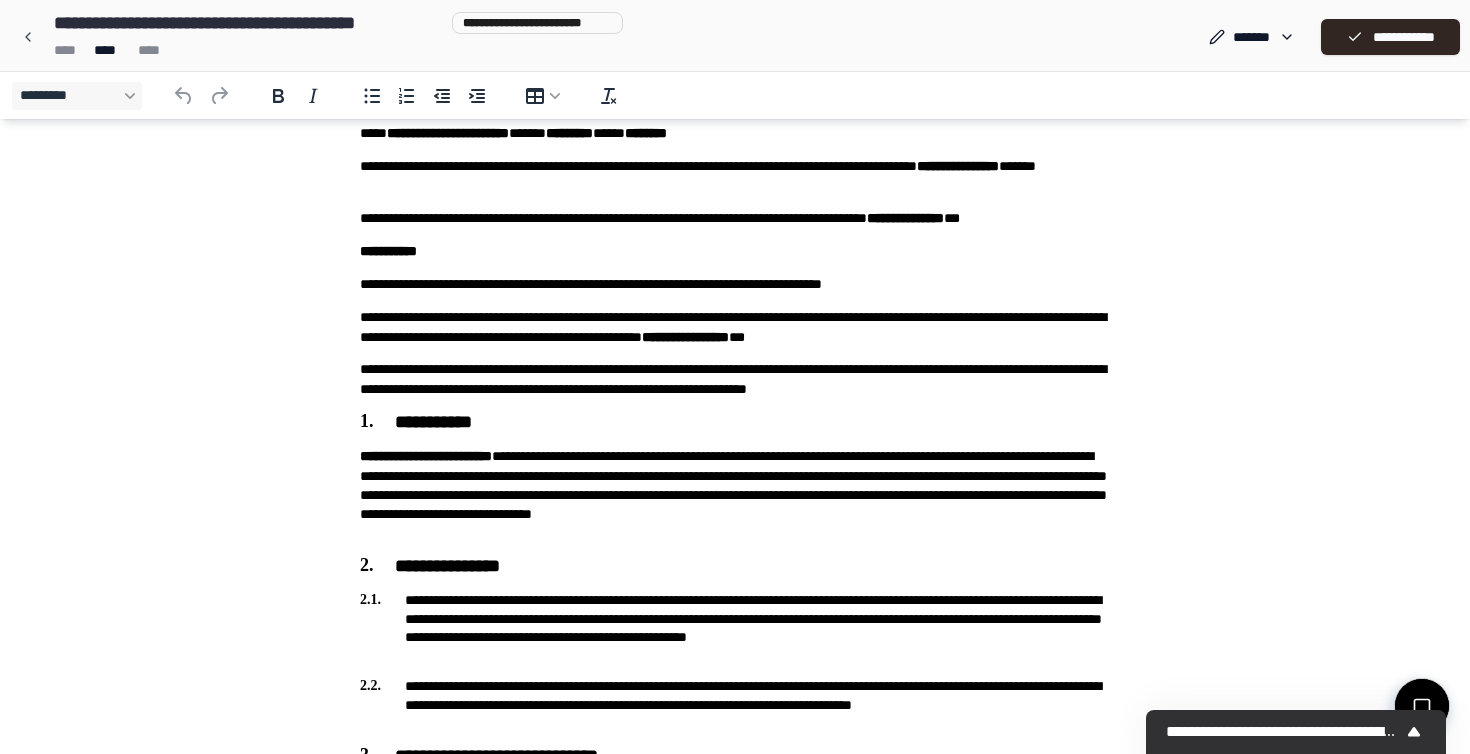 scroll, scrollTop: 81, scrollLeft: 0, axis: vertical 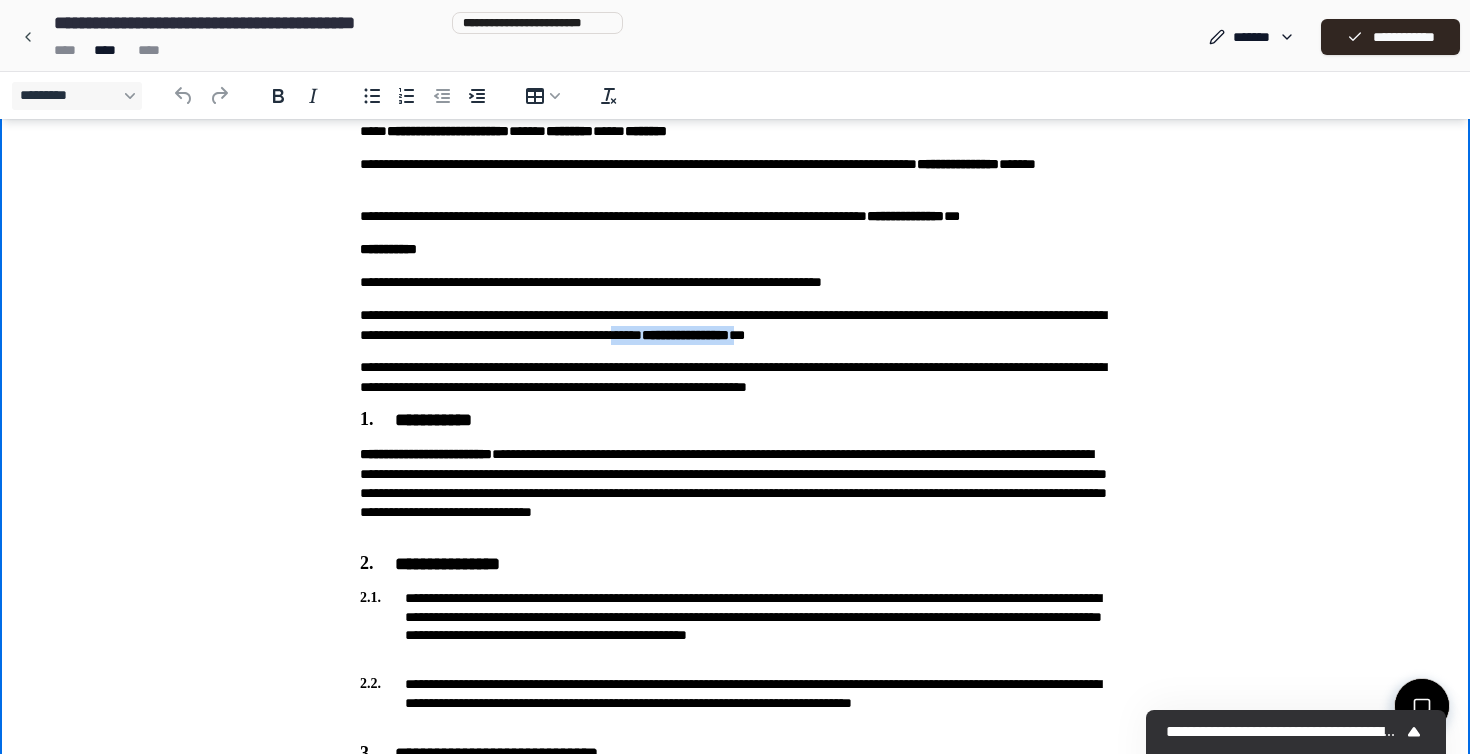 drag, startPoint x: 1004, startPoint y: 337, endPoint x: 842, endPoint y: 339, distance: 162.01234 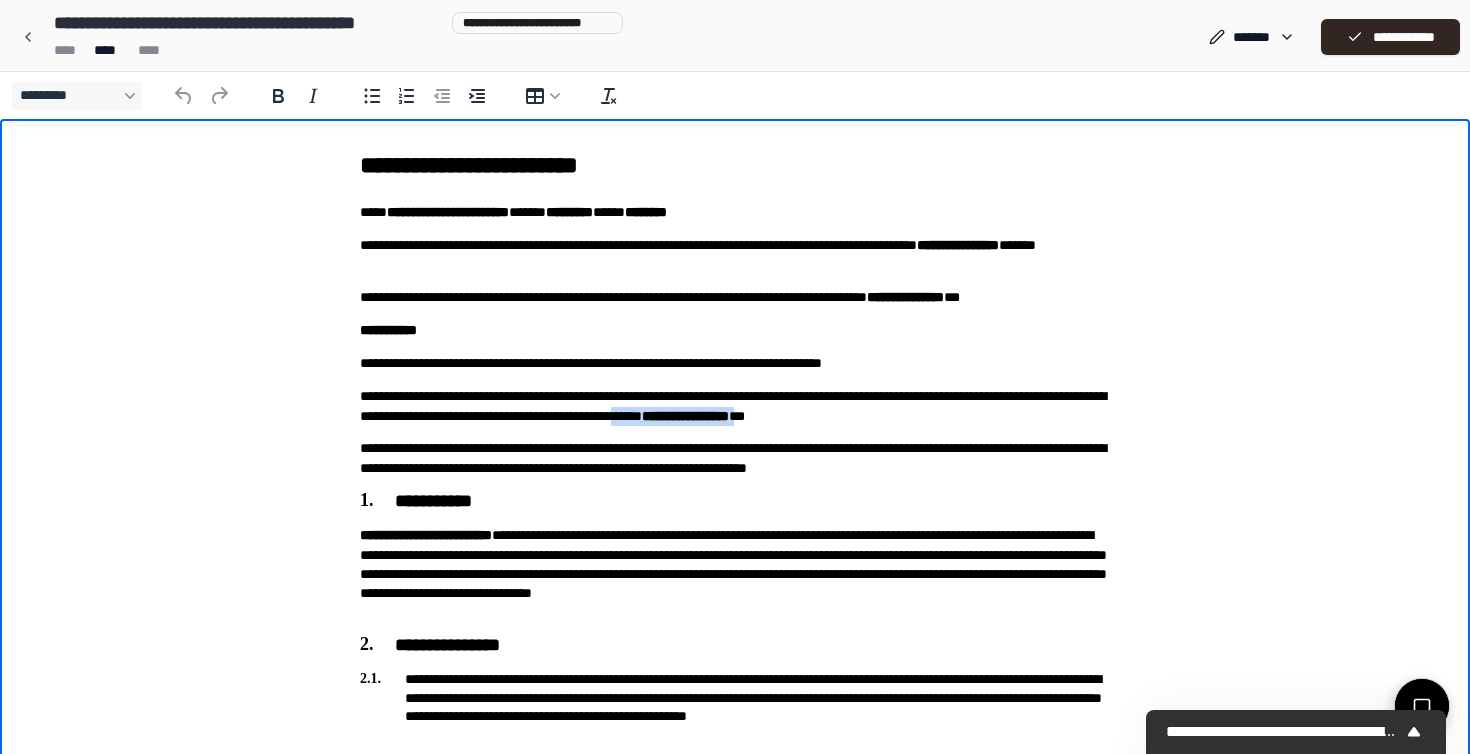 scroll, scrollTop: 0, scrollLeft: 0, axis: both 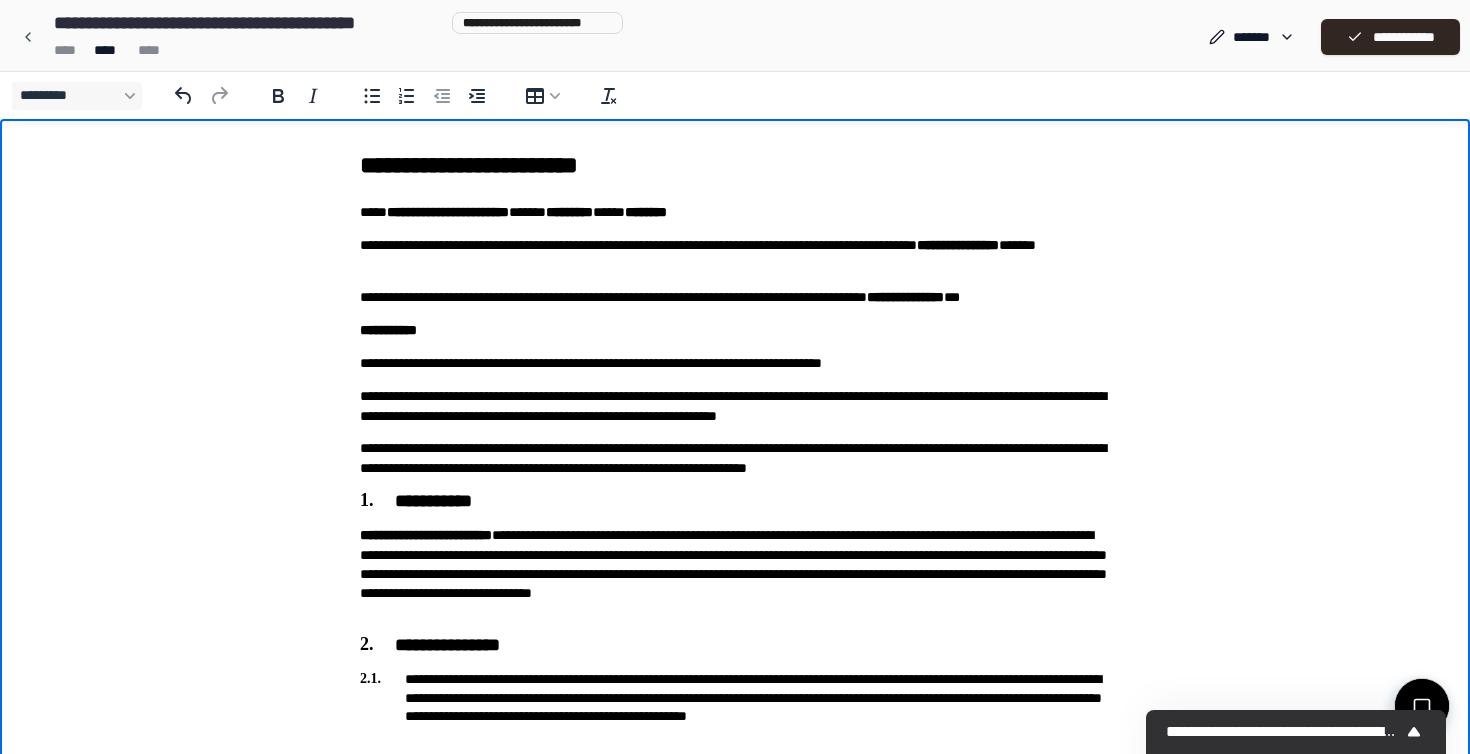 click on "**********" at bounding box center (735, 908) 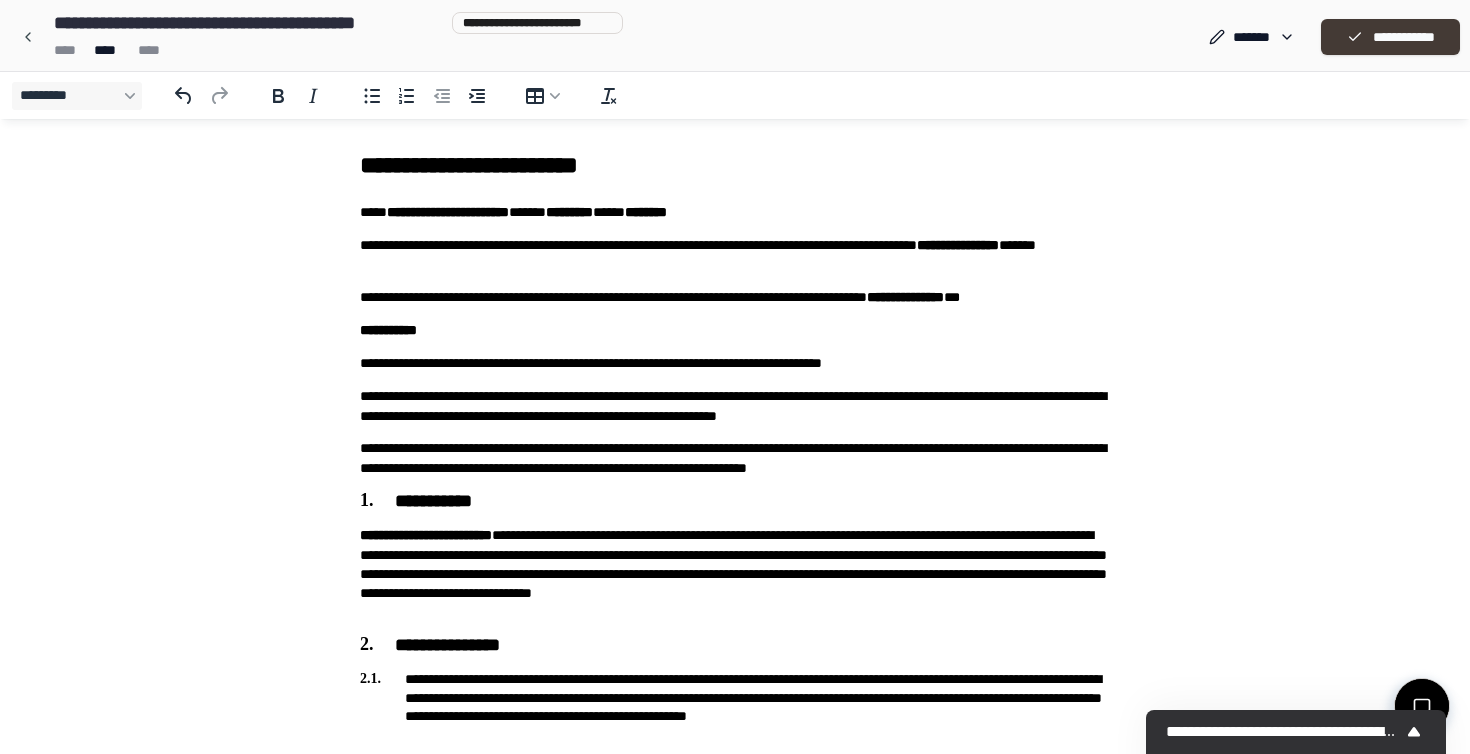 click on "**********" at bounding box center (1390, 37) 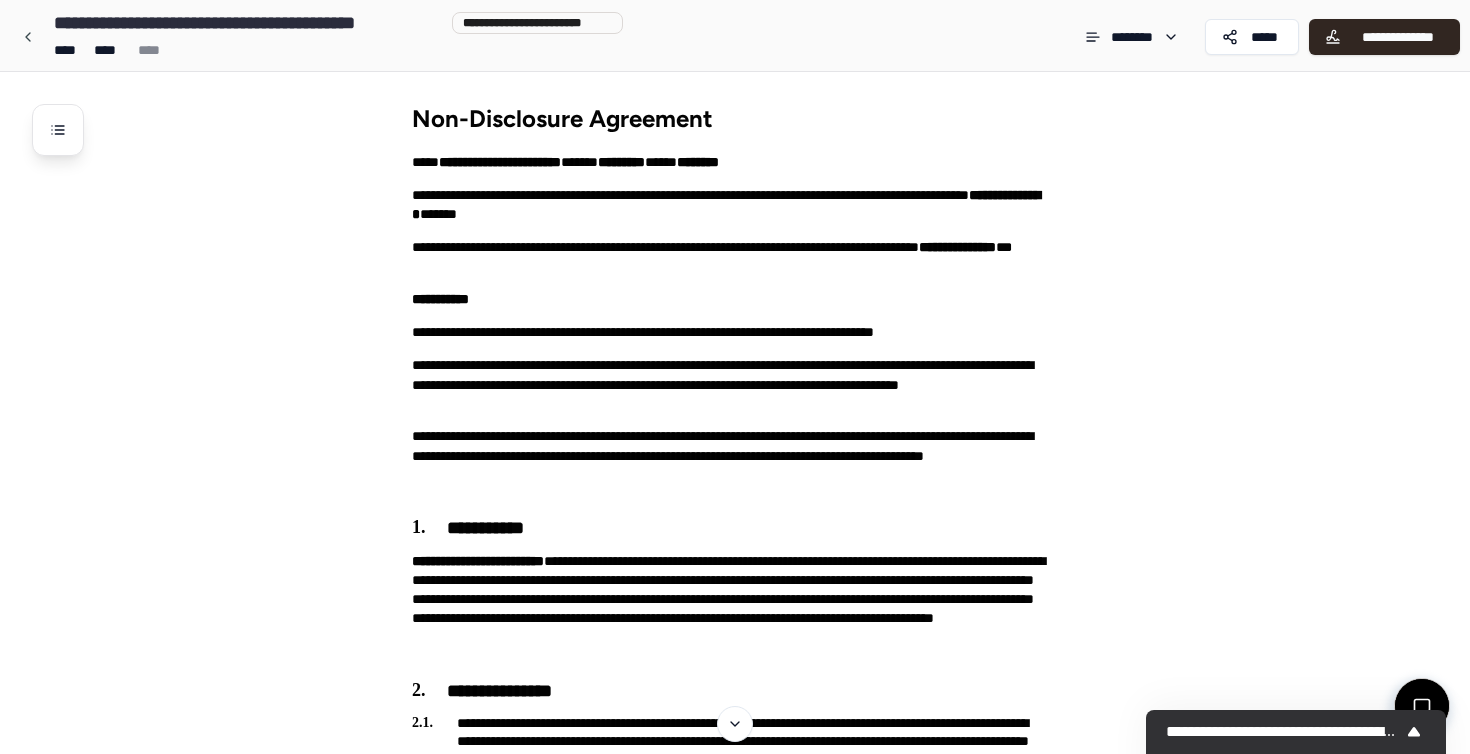 scroll, scrollTop: 0, scrollLeft: 0, axis: both 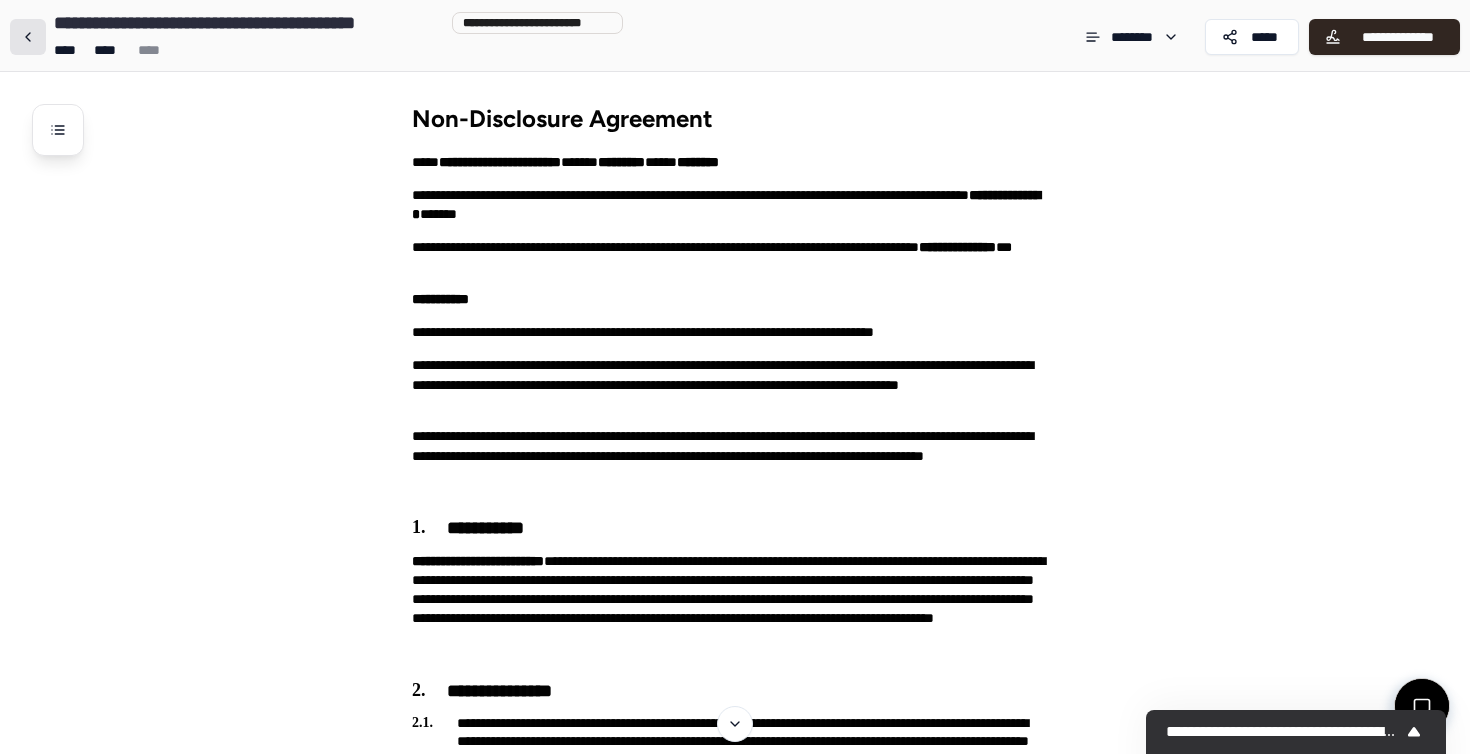 click at bounding box center [28, 37] 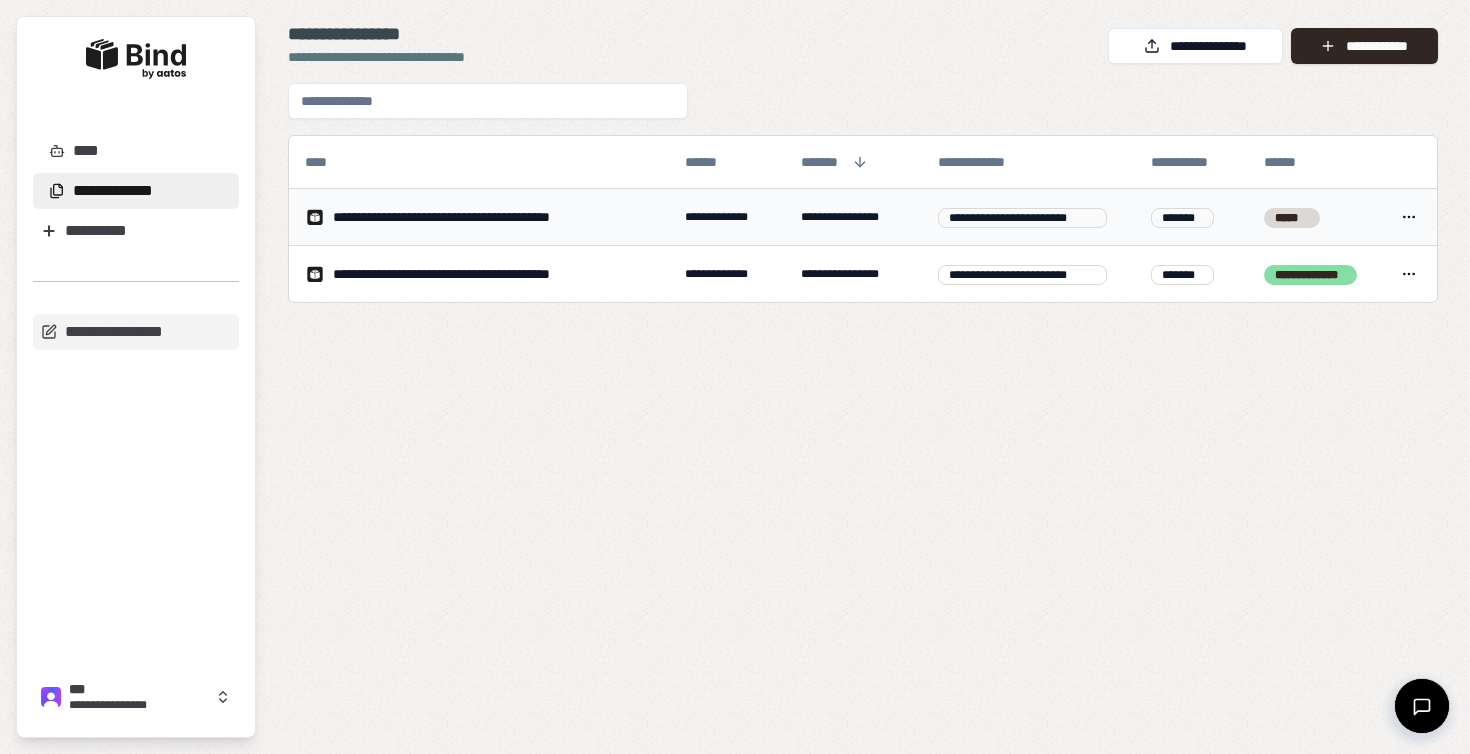 click on "**********" at bounding box center [481, 217] 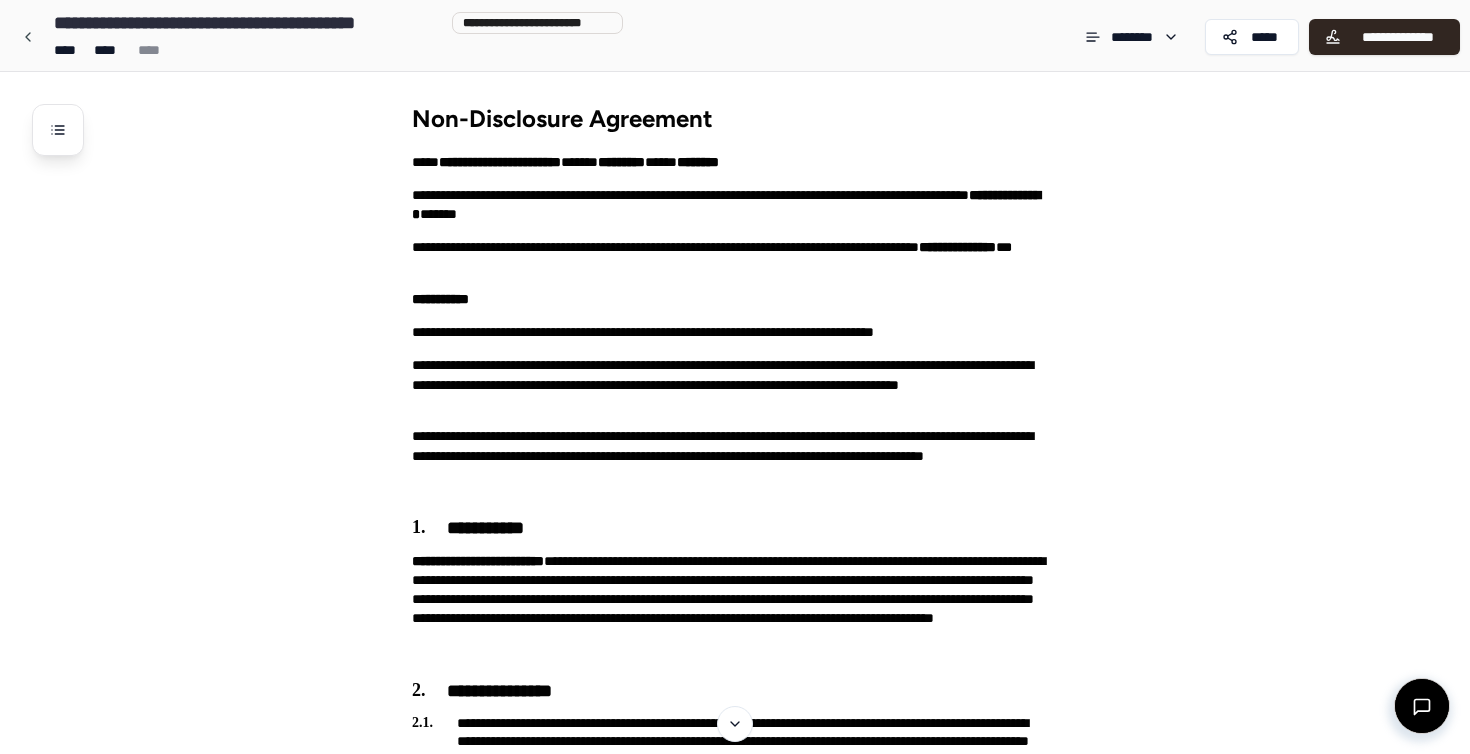 scroll, scrollTop: 0, scrollLeft: 0, axis: both 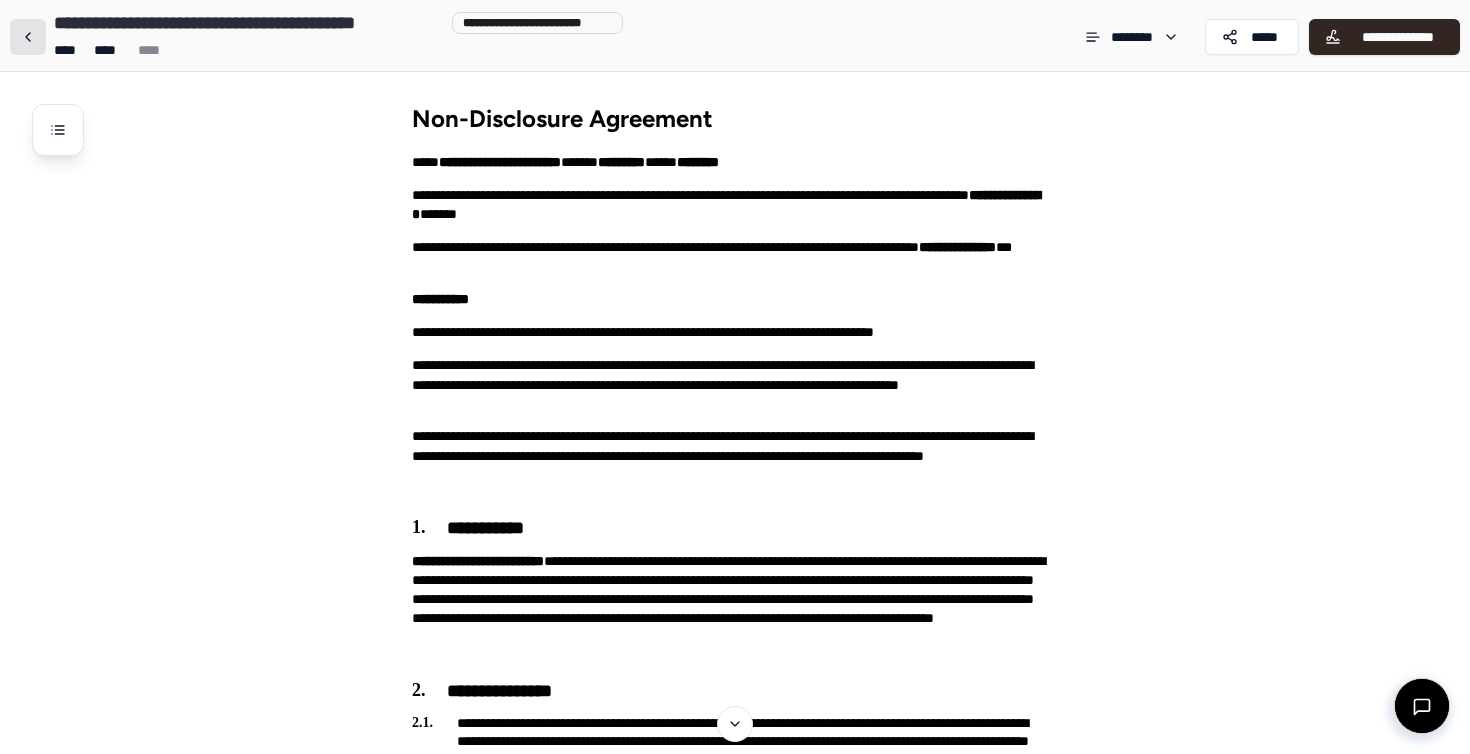 click at bounding box center (28, 37) 